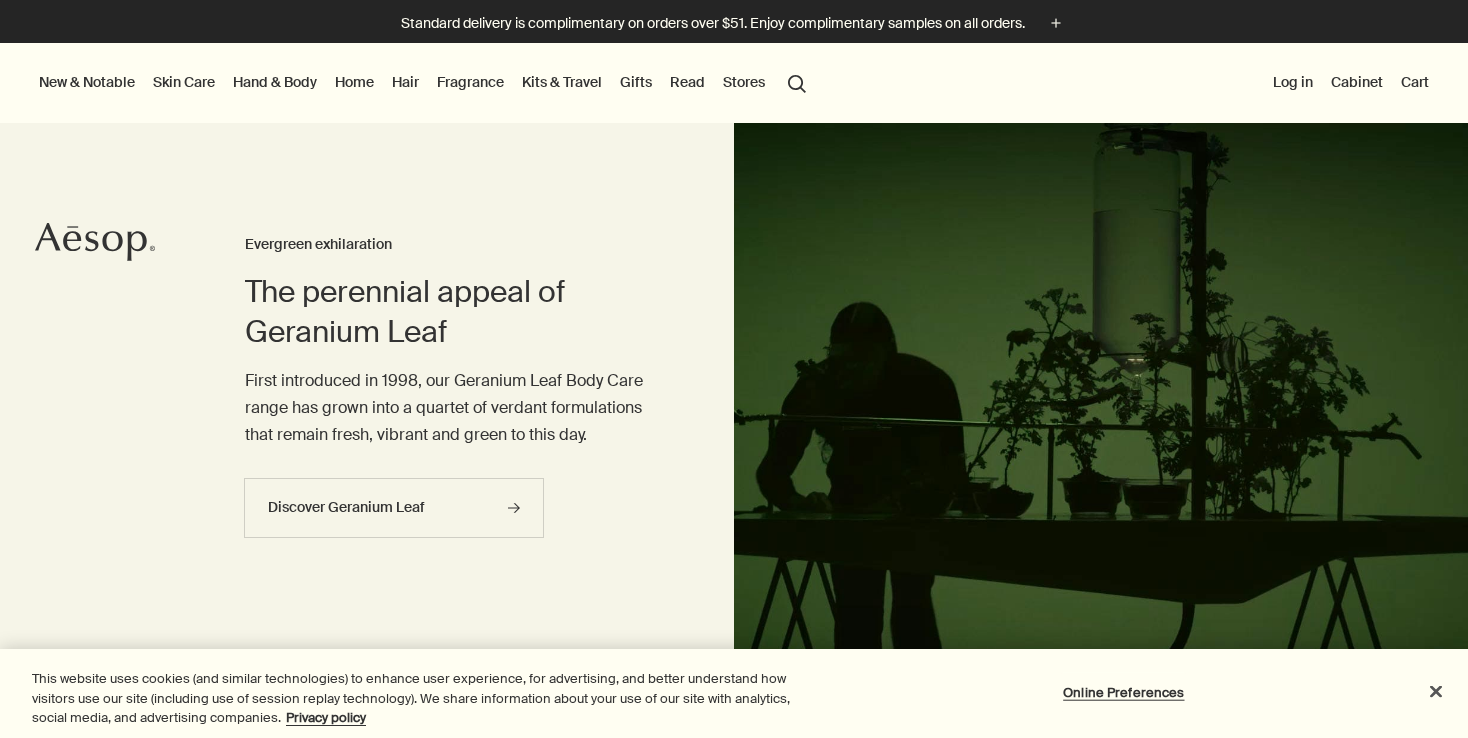 scroll, scrollTop: 0, scrollLeft: 0, axis: both 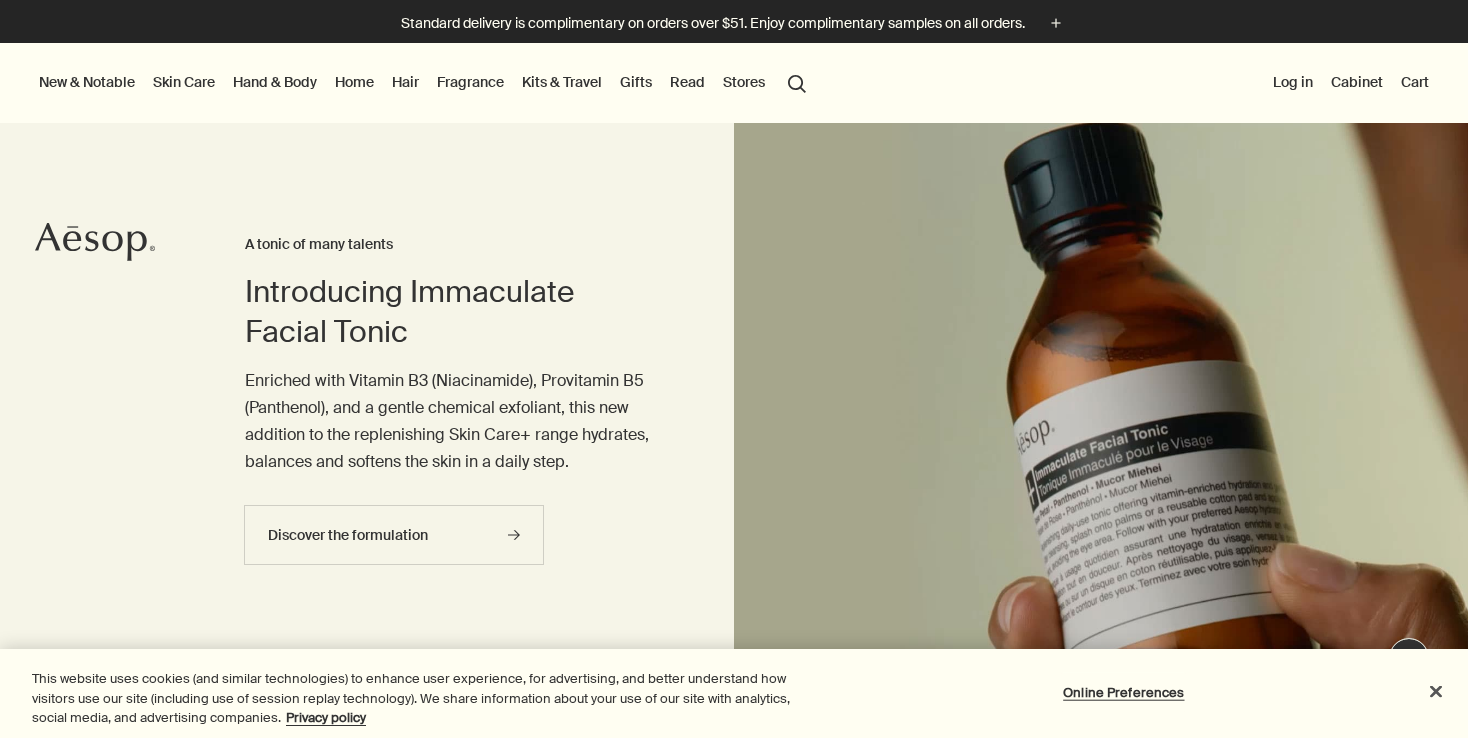 click on "Fragrance" at bounding box center (470, 82) 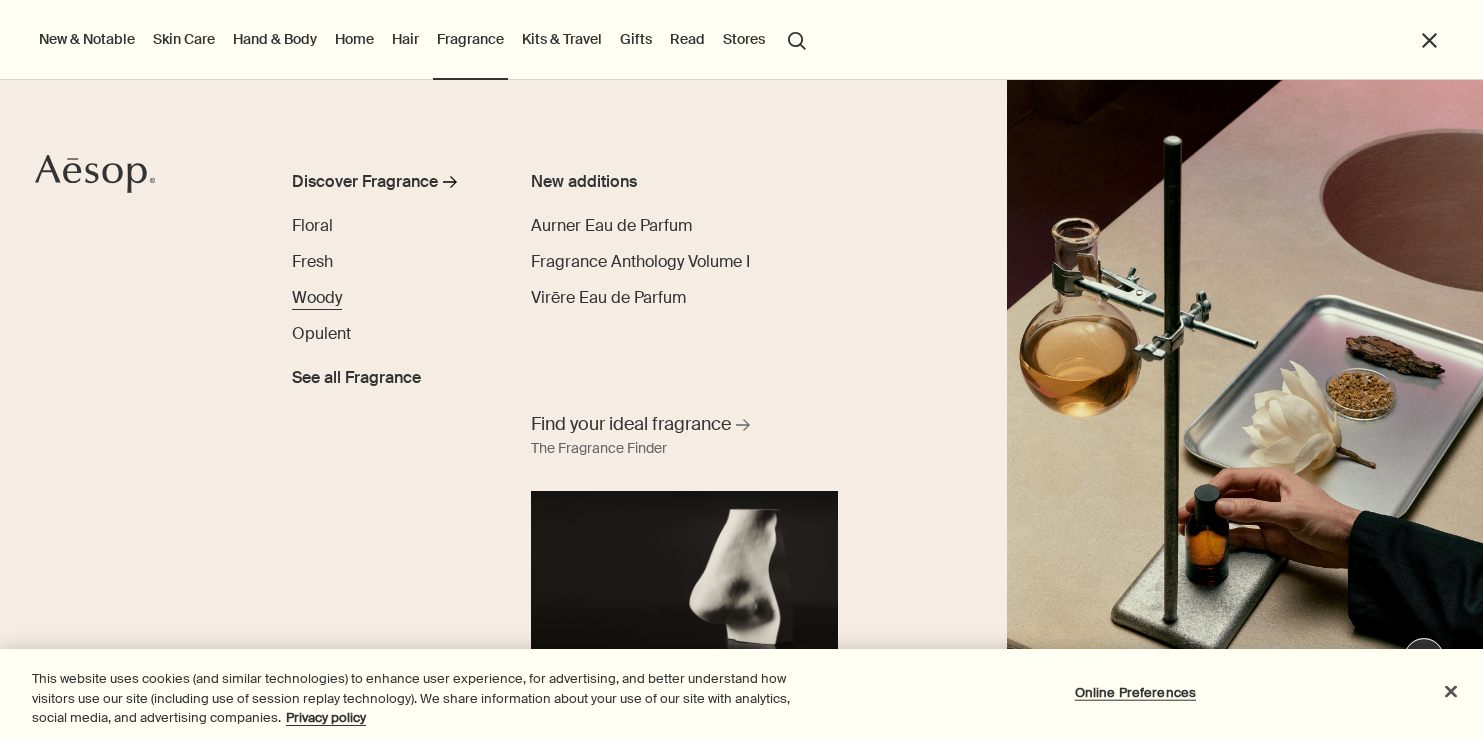 click on "Woody" at bounding box center [317, 297] 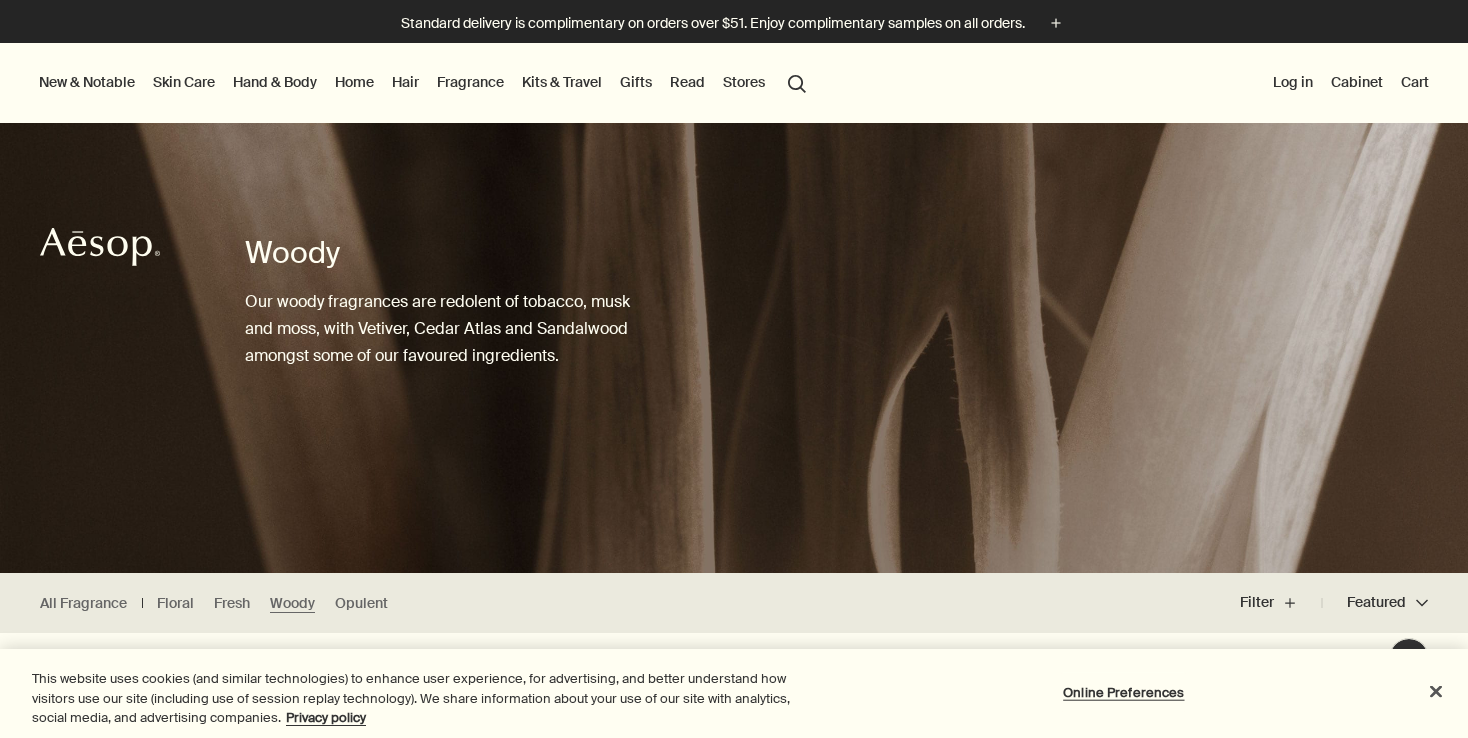 scroll, scrollTop: 0, scrollLeft: 0, axis: both 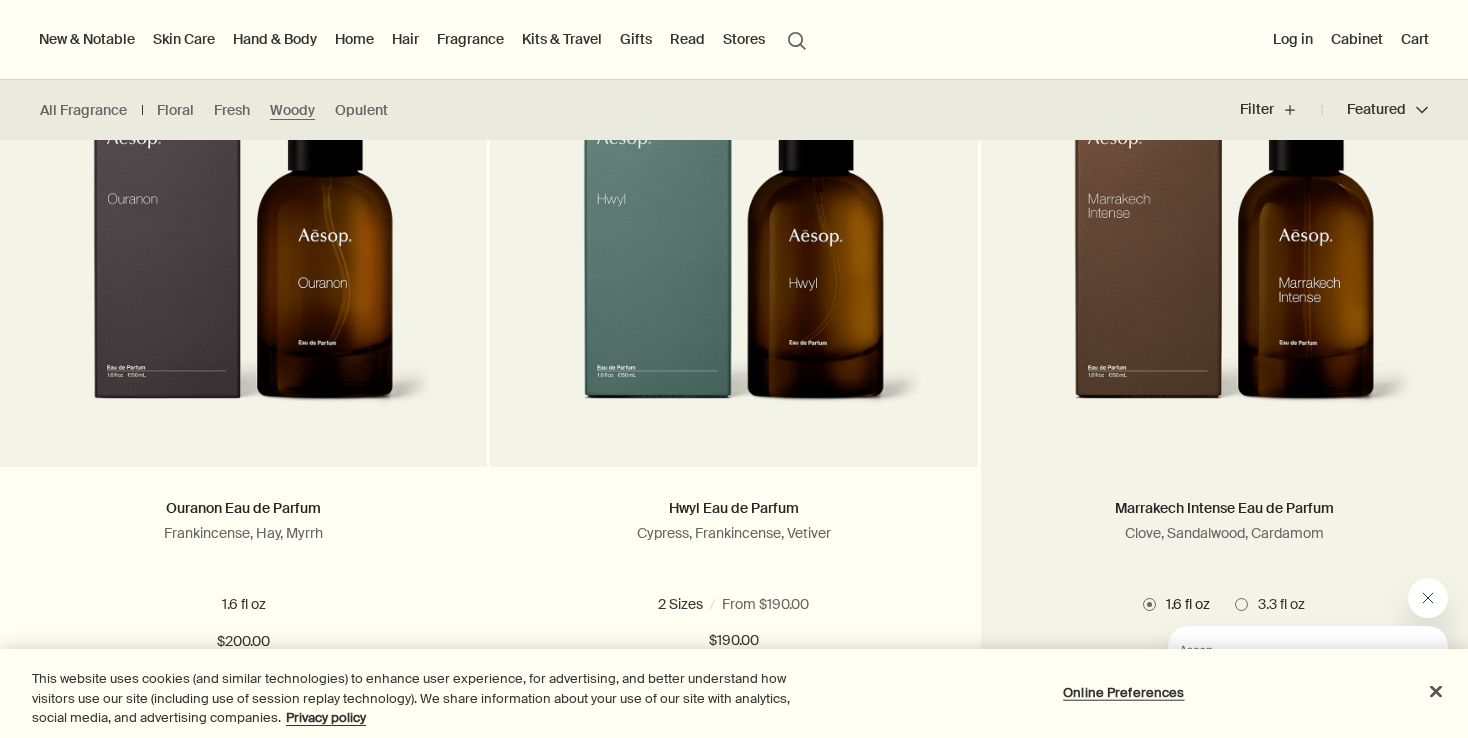 click at bounding box center (1224, 252) 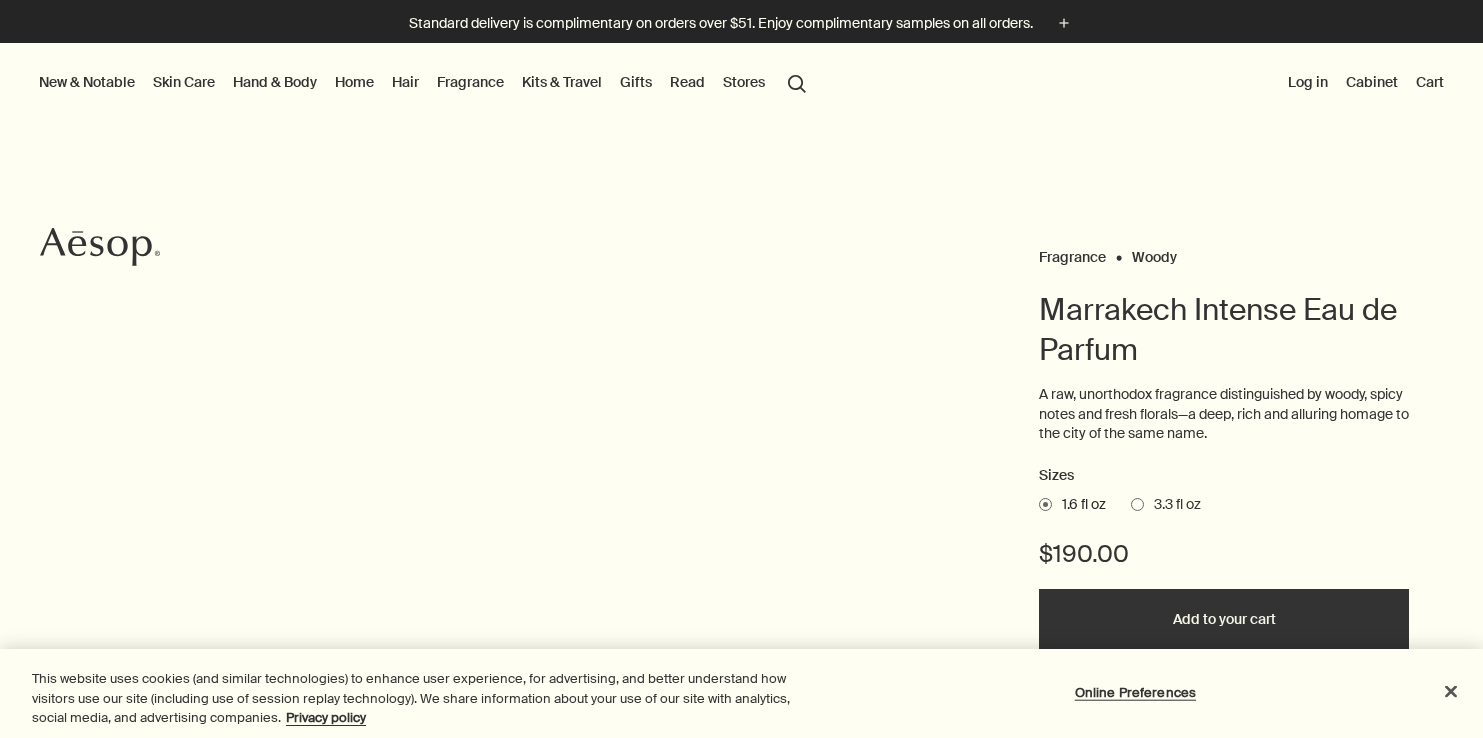 scroll, scrollTop: 0, scrollLeft: 0, axis: both 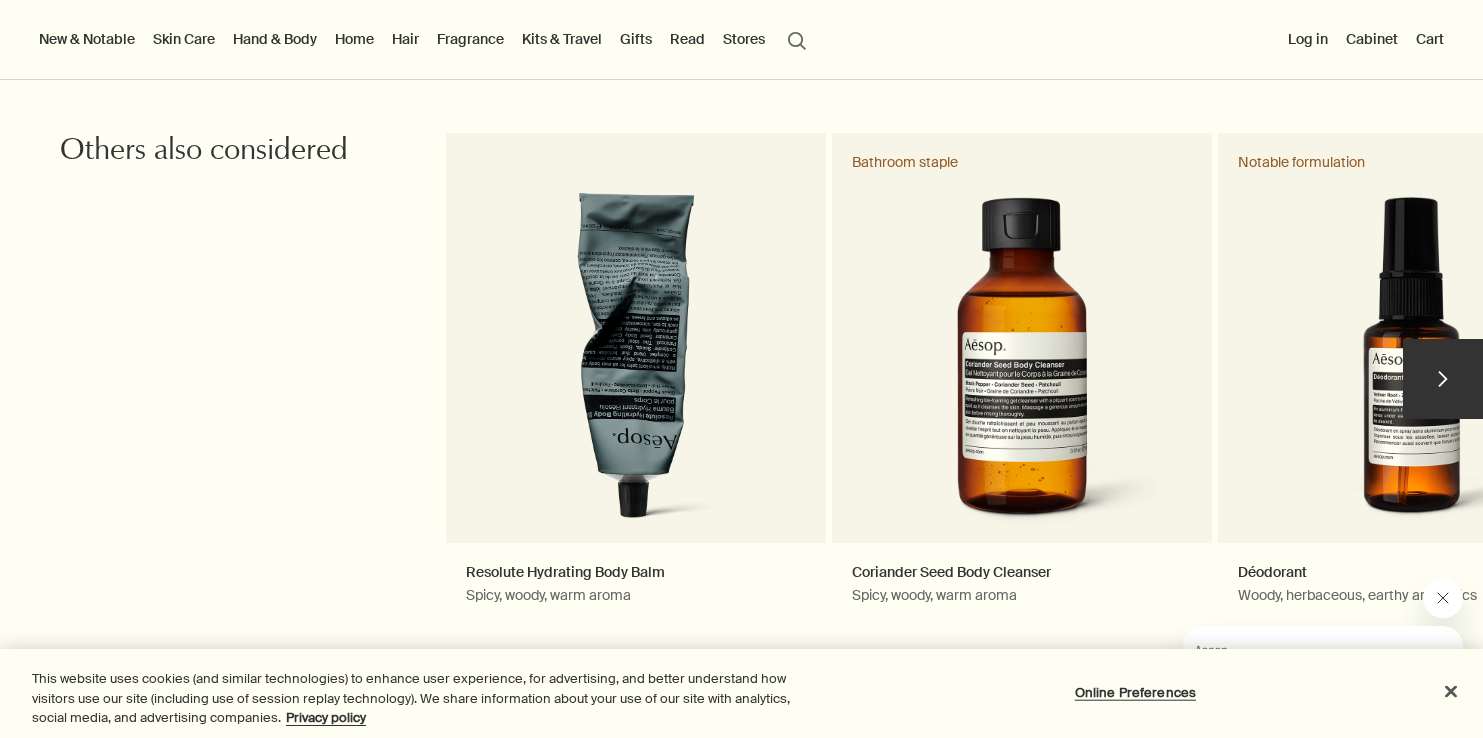 click on "chevron" at bounding box center [1443, 379] 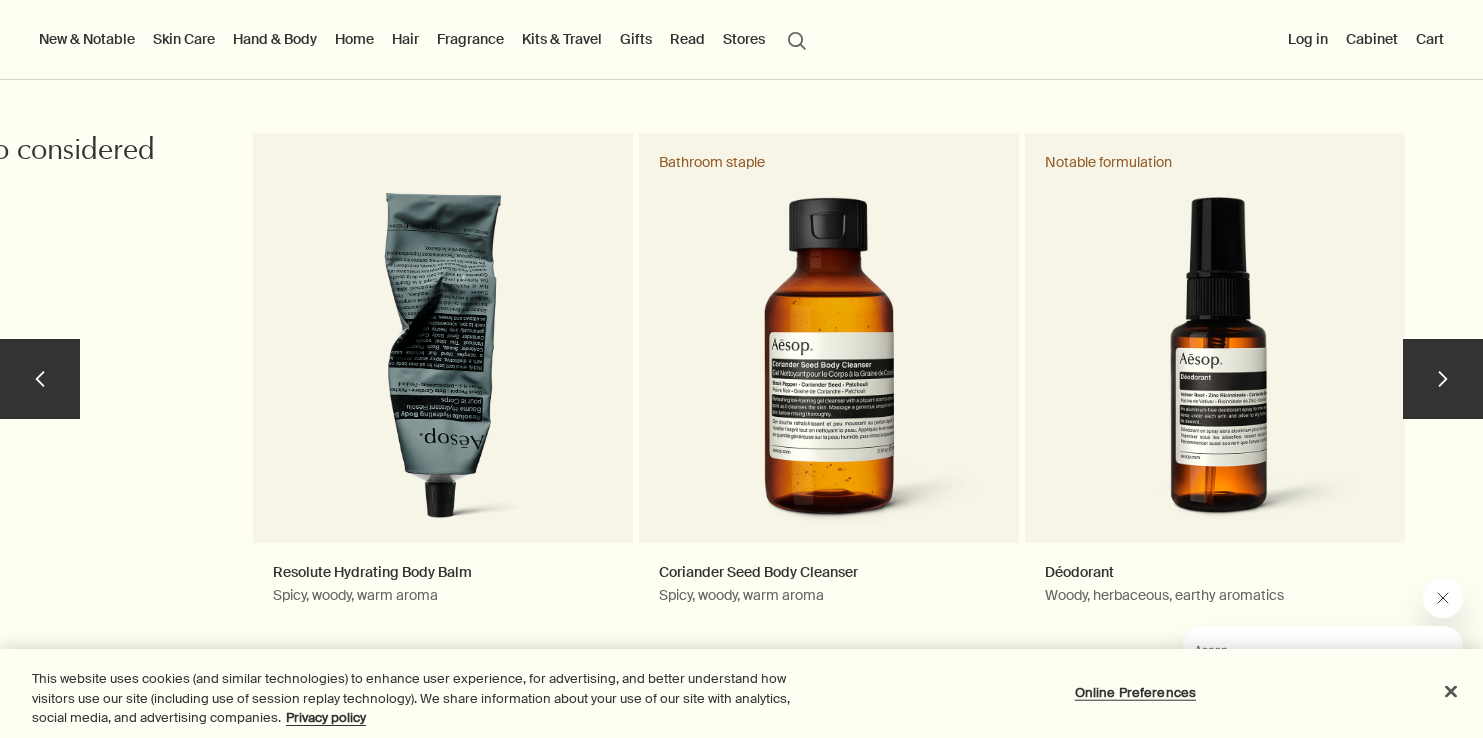 click on "chevron" at bounding box center (1443, 379) 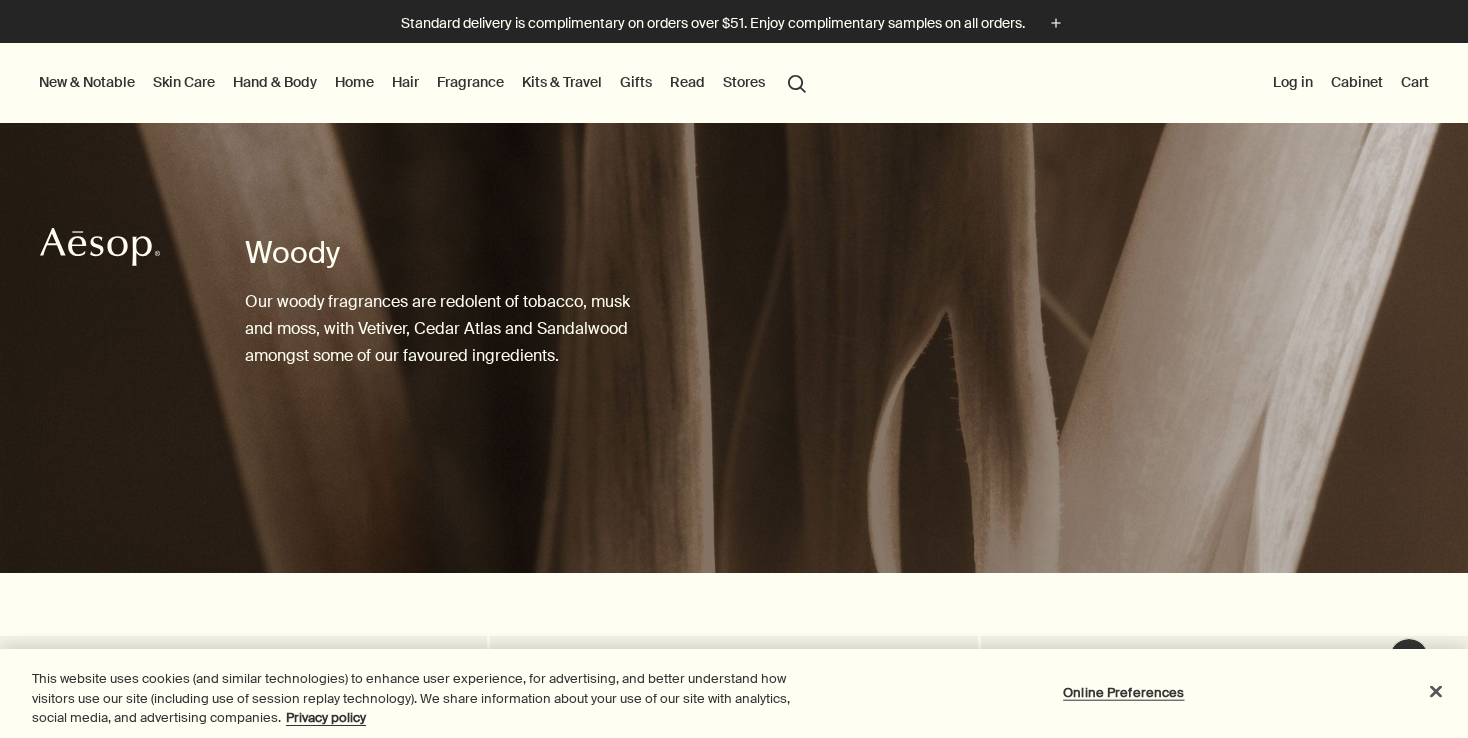 scroll, scrollTop: 623, scrollLeft: 0, axis: vertical 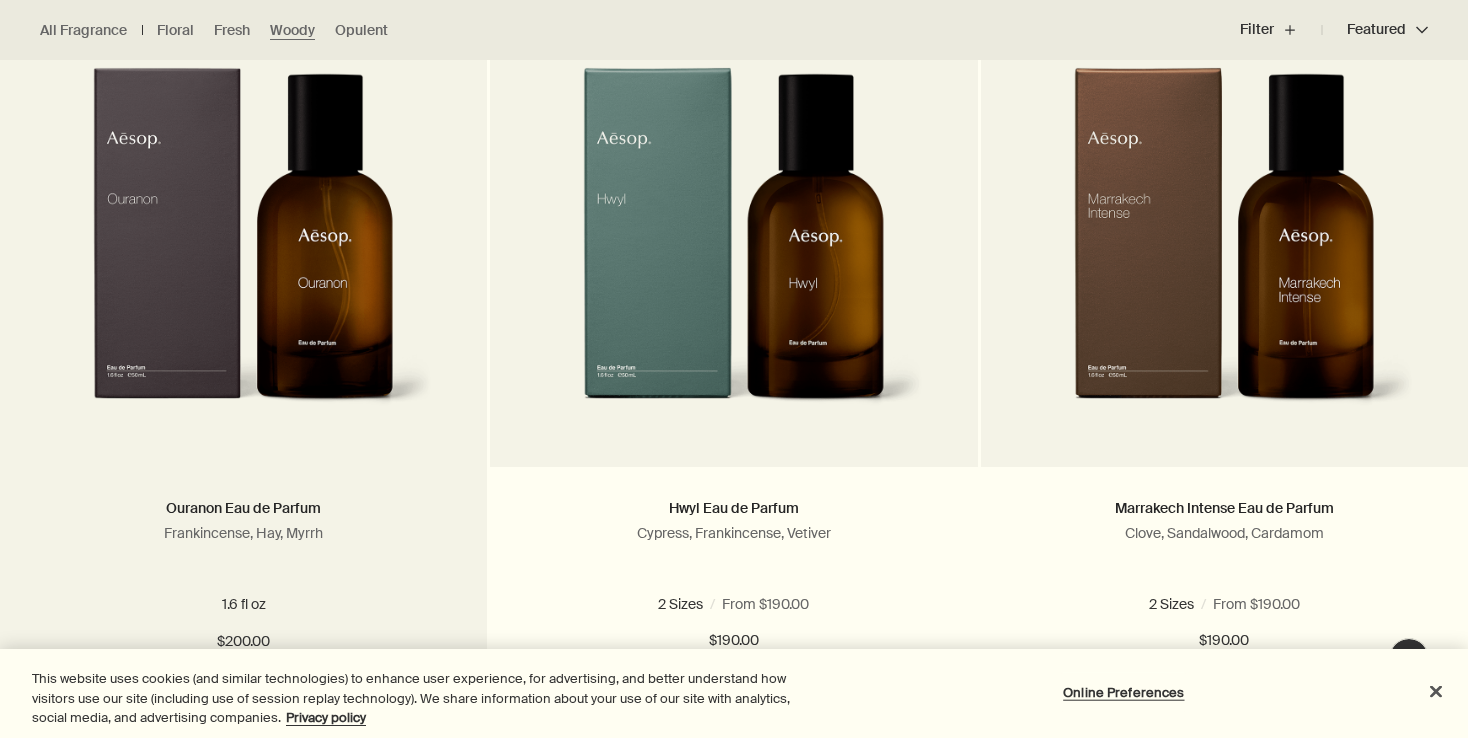 click at bounding box center [243, 252] 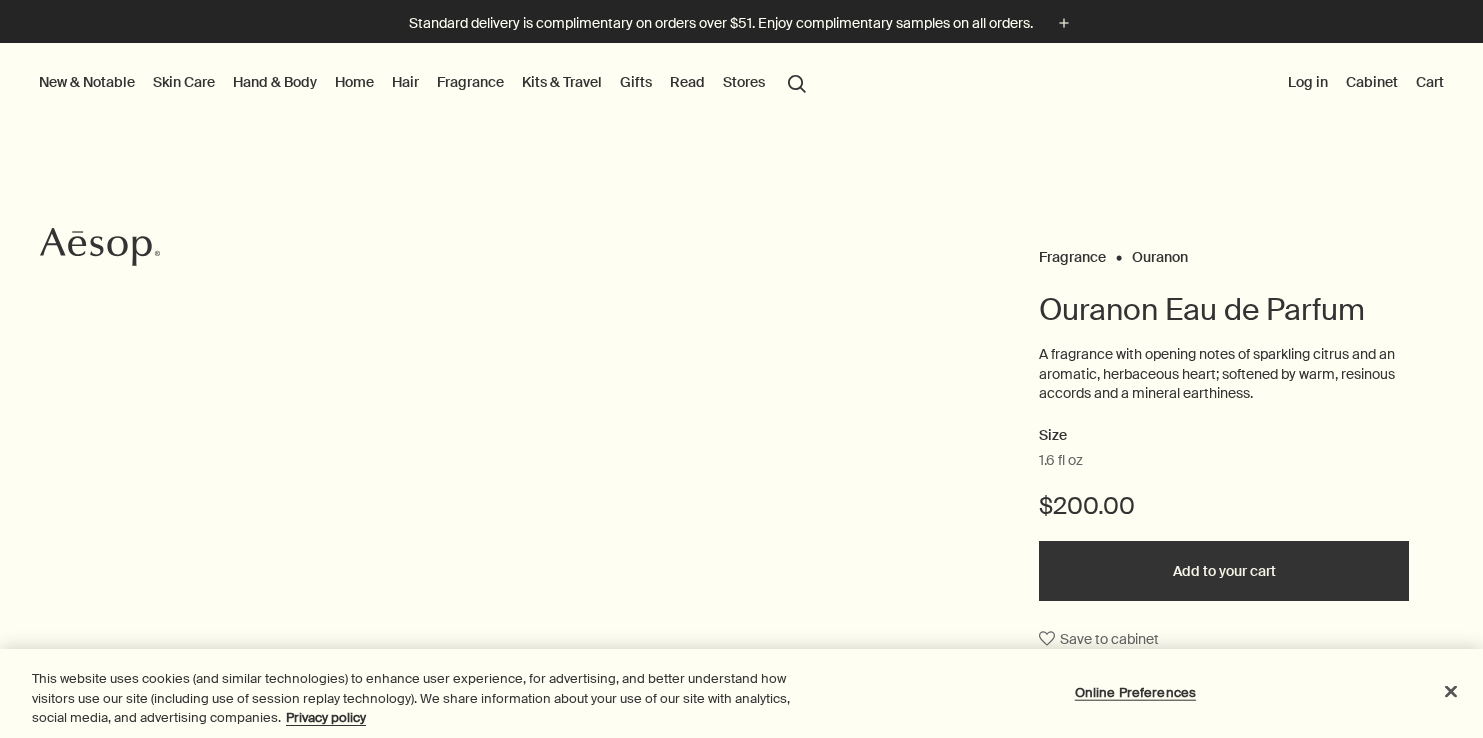 scroll, scrollTop: 0, scrollLeft: 0, axis: both 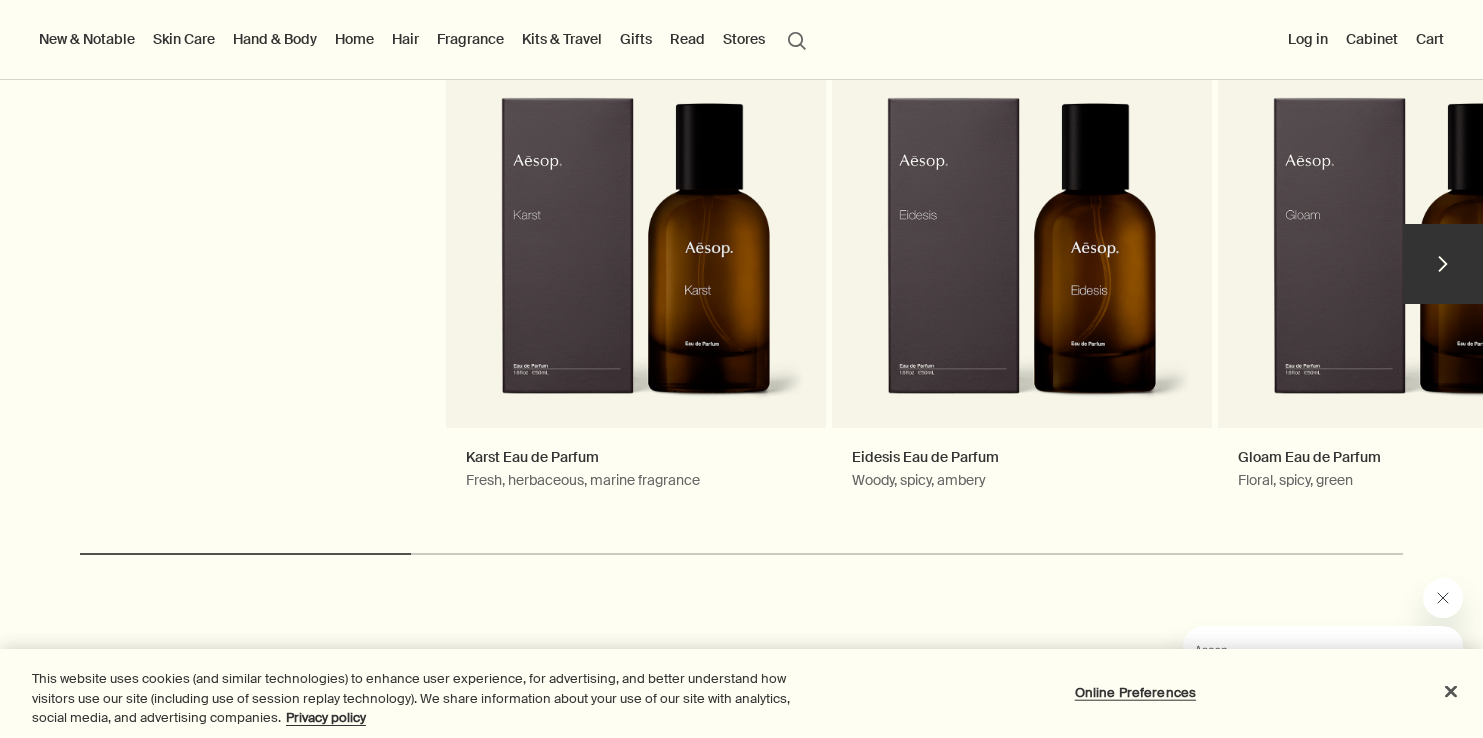 click on "chevron" at bounding box center [1443, 264] 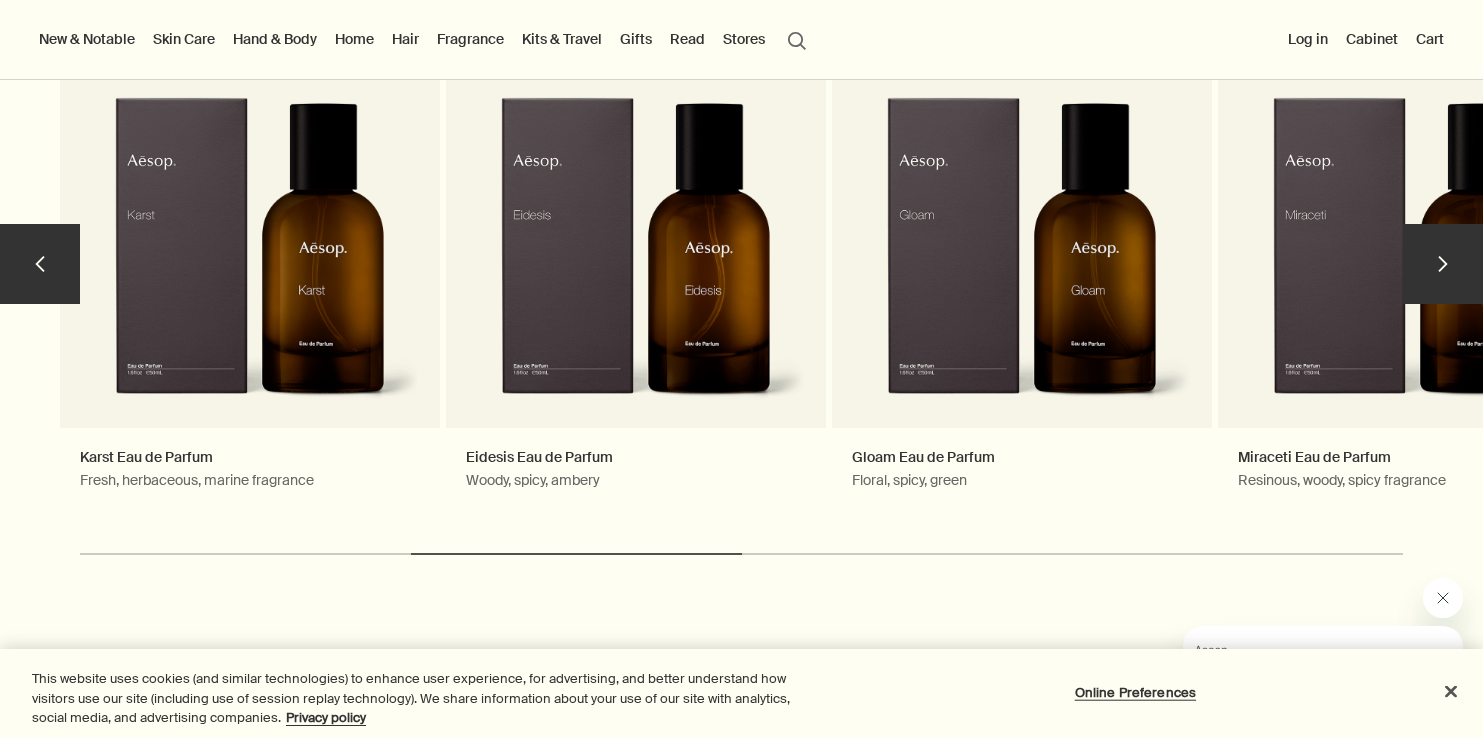 click on "chevron" at bounding box center [1443, 264] 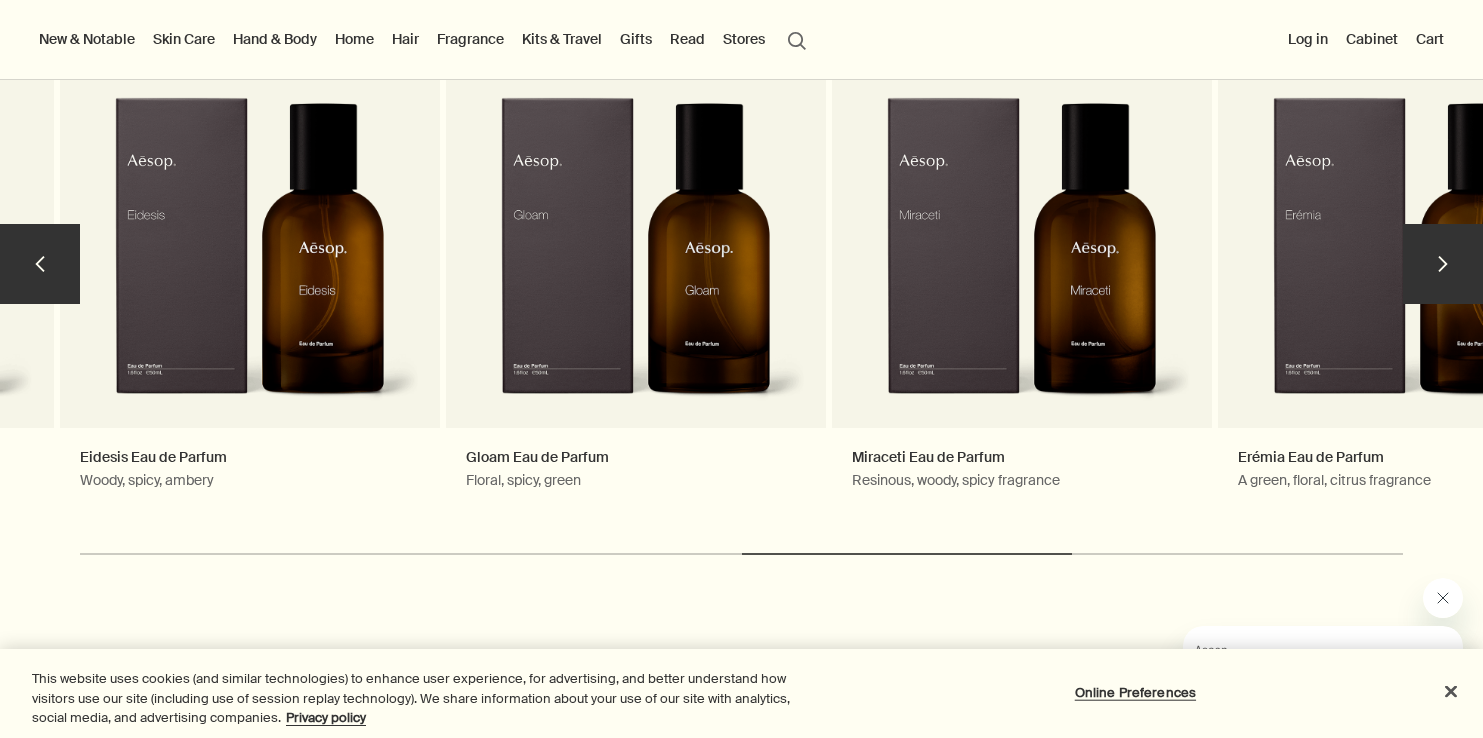 click on "chevron" at bounding box center [1443, 264] 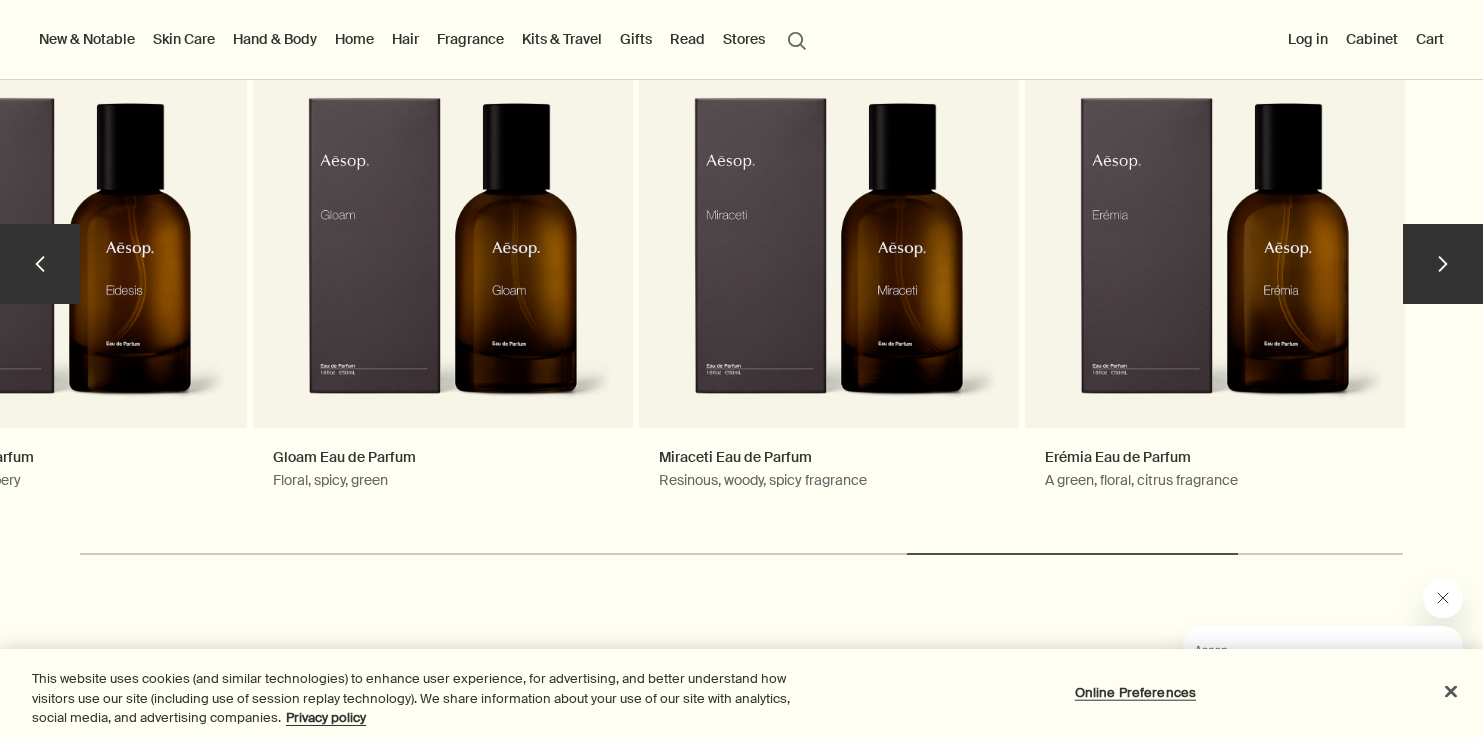 click on "chevron" at bounding box center [1443, 264] 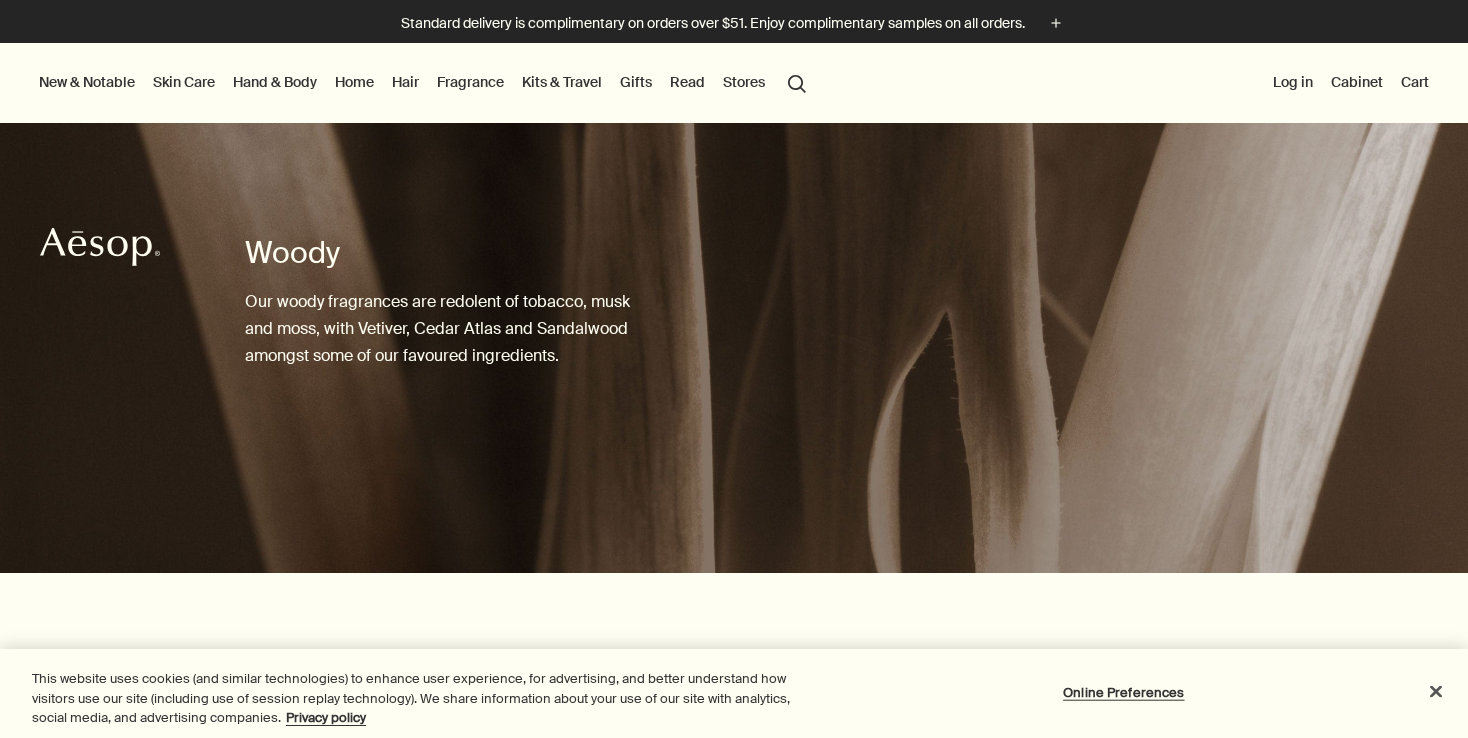 scroll, scrollTop: 0, scrollLeft: 0, axis: both 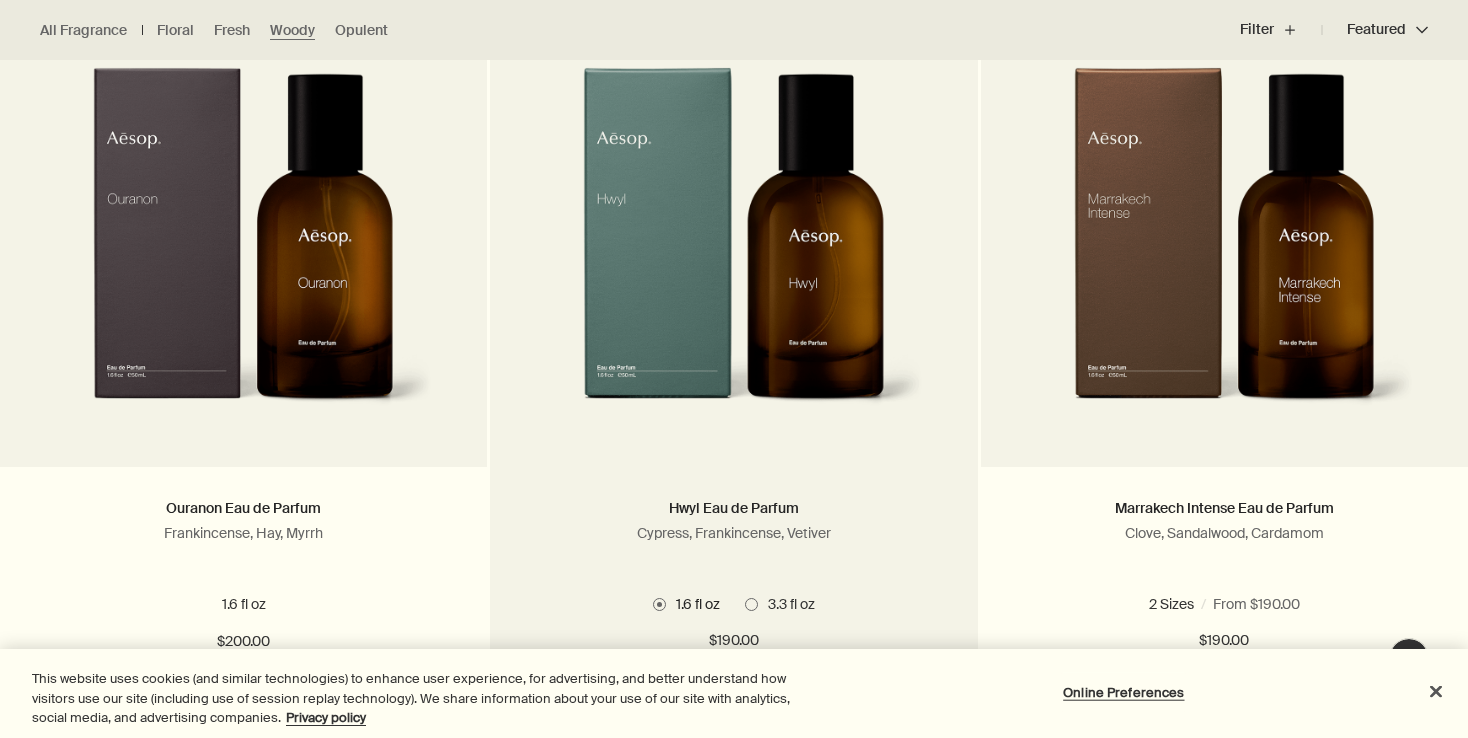 click at bounding box center [733, 252] 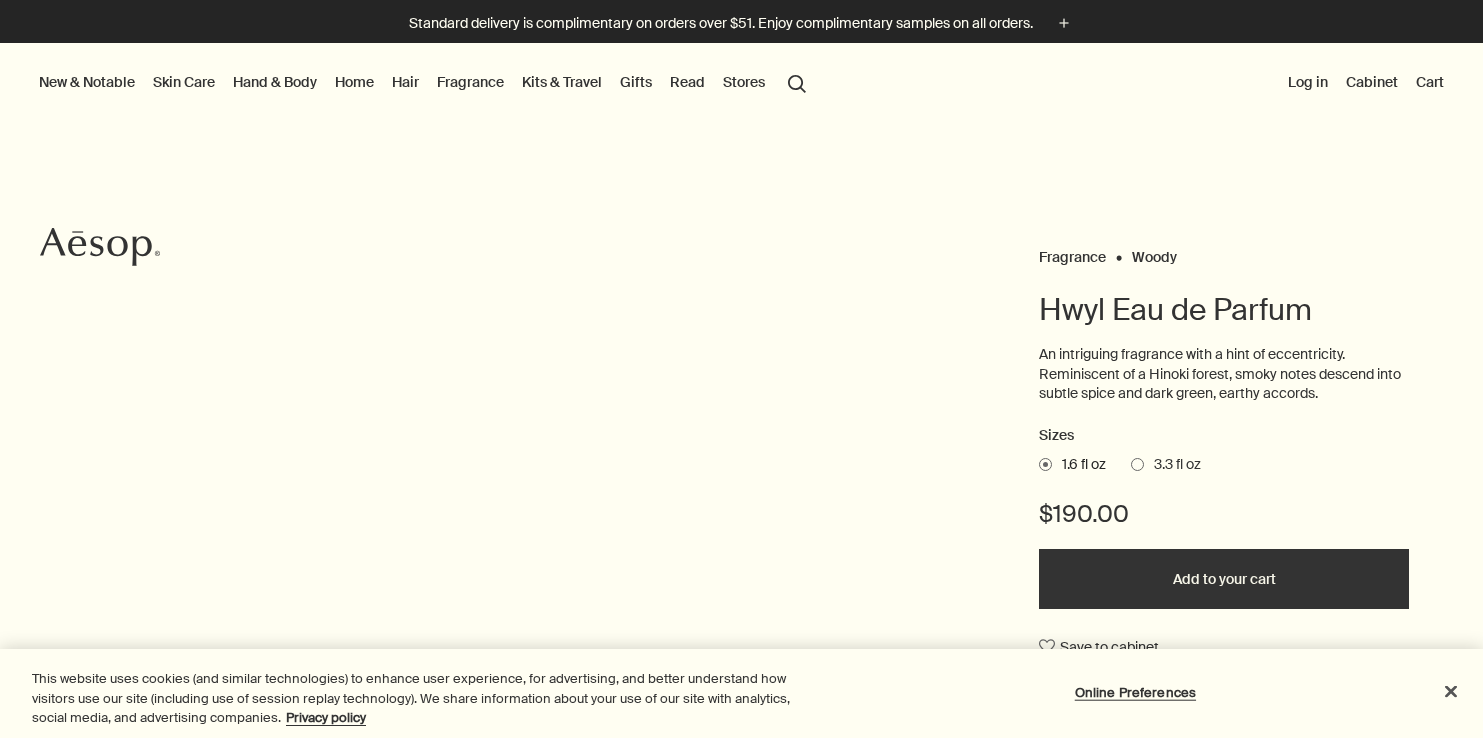 scroll, scrollTop: 0, scrollLeft: 0, axis: both 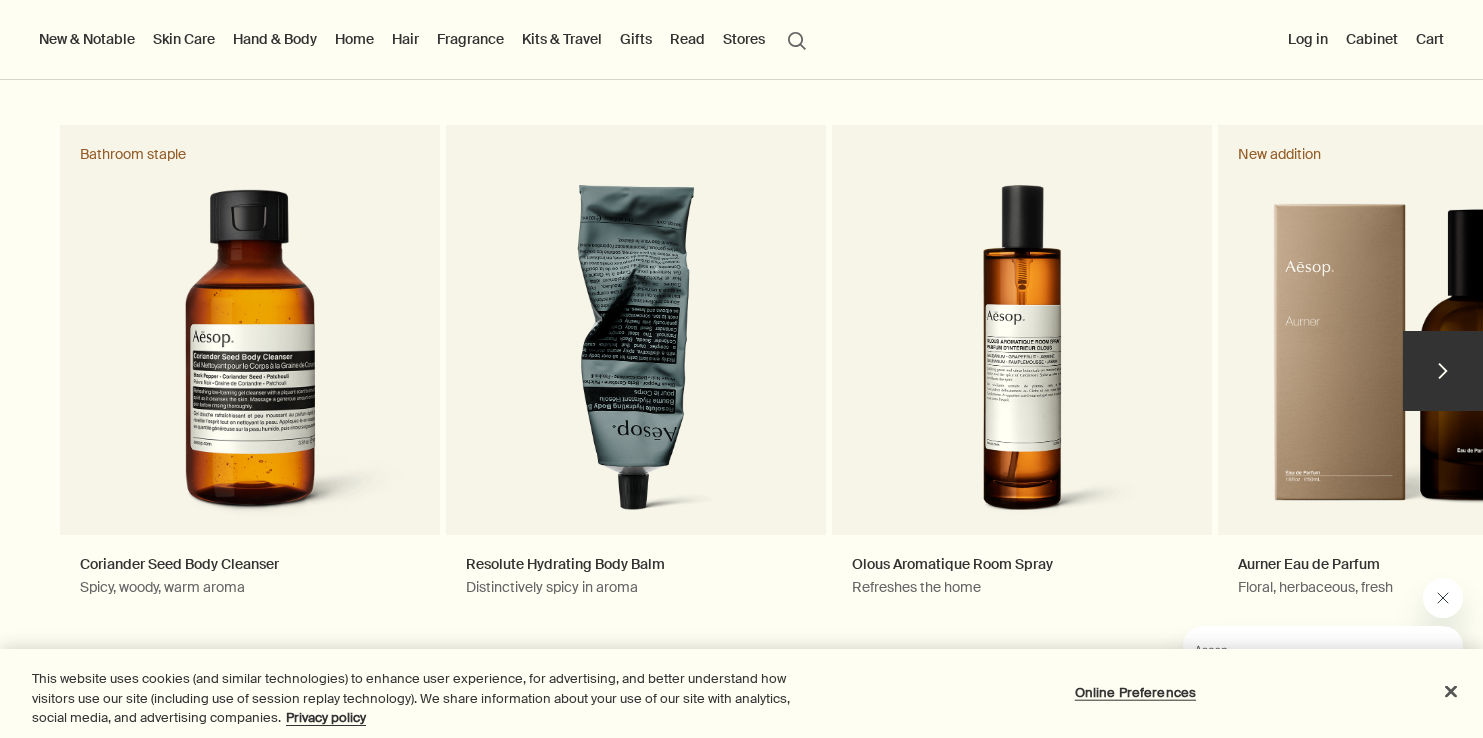 click on "chevron" at bounding box center [1443, 371] 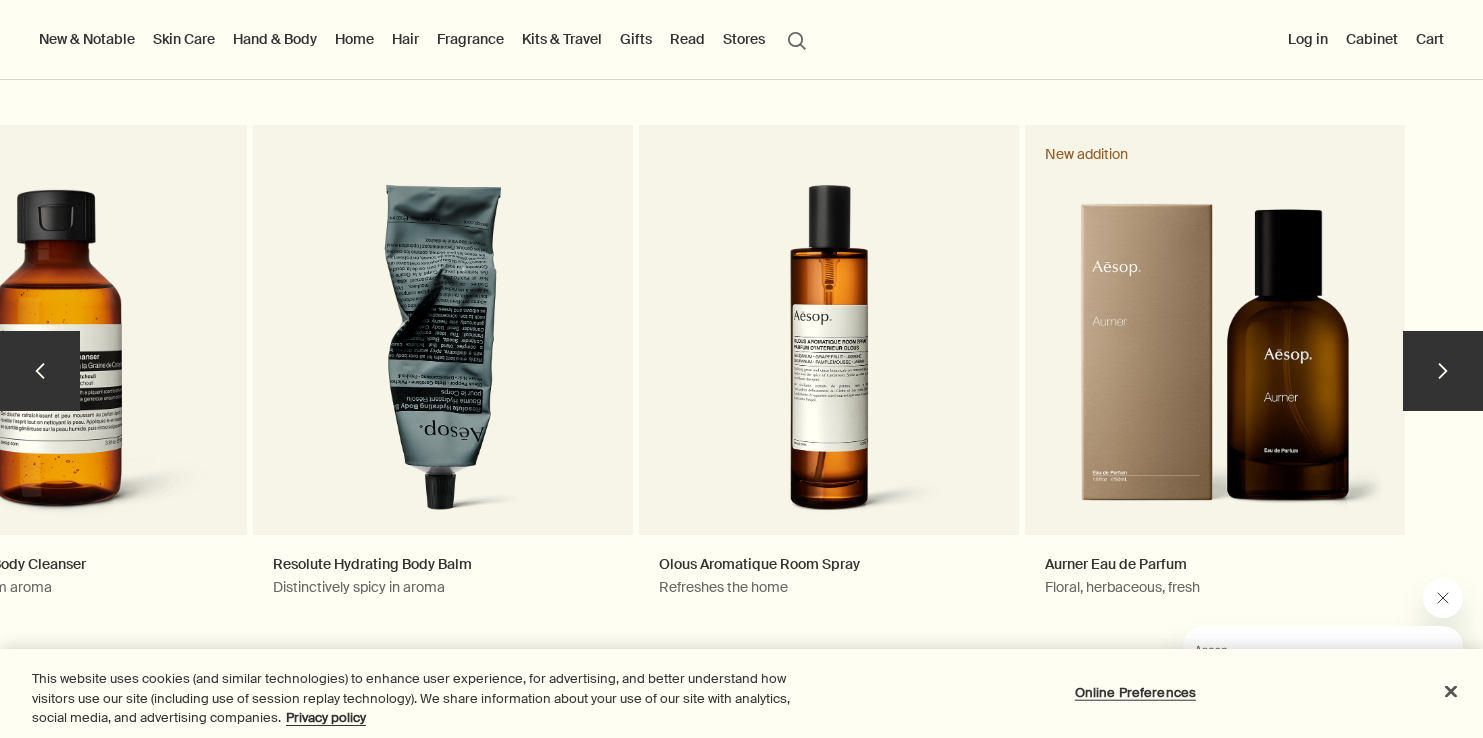 click on "chevron" at bounding box center (1443, 371) 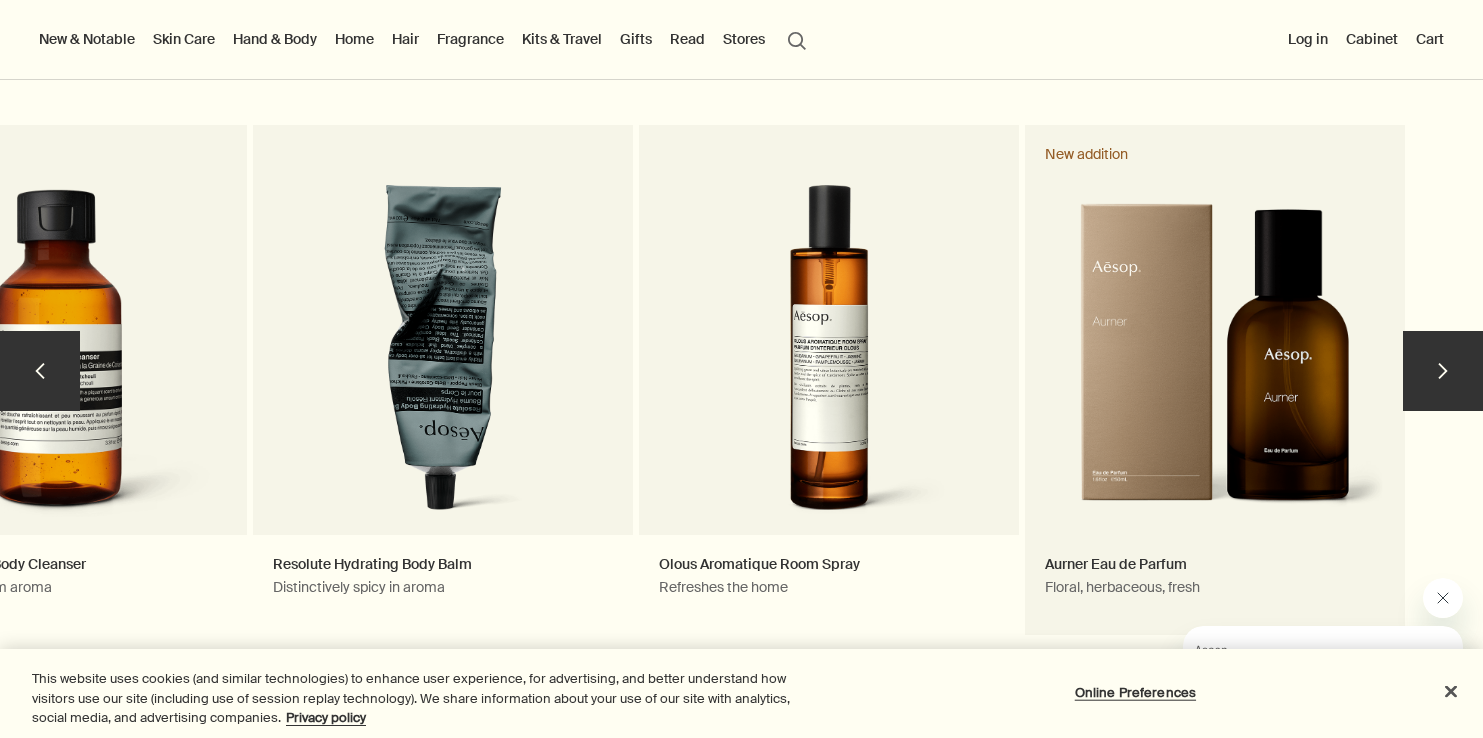 click on "Aurner Eau de Parfum Floral, herbaceous, fresh New addition" at bounding box center [1215, 380] 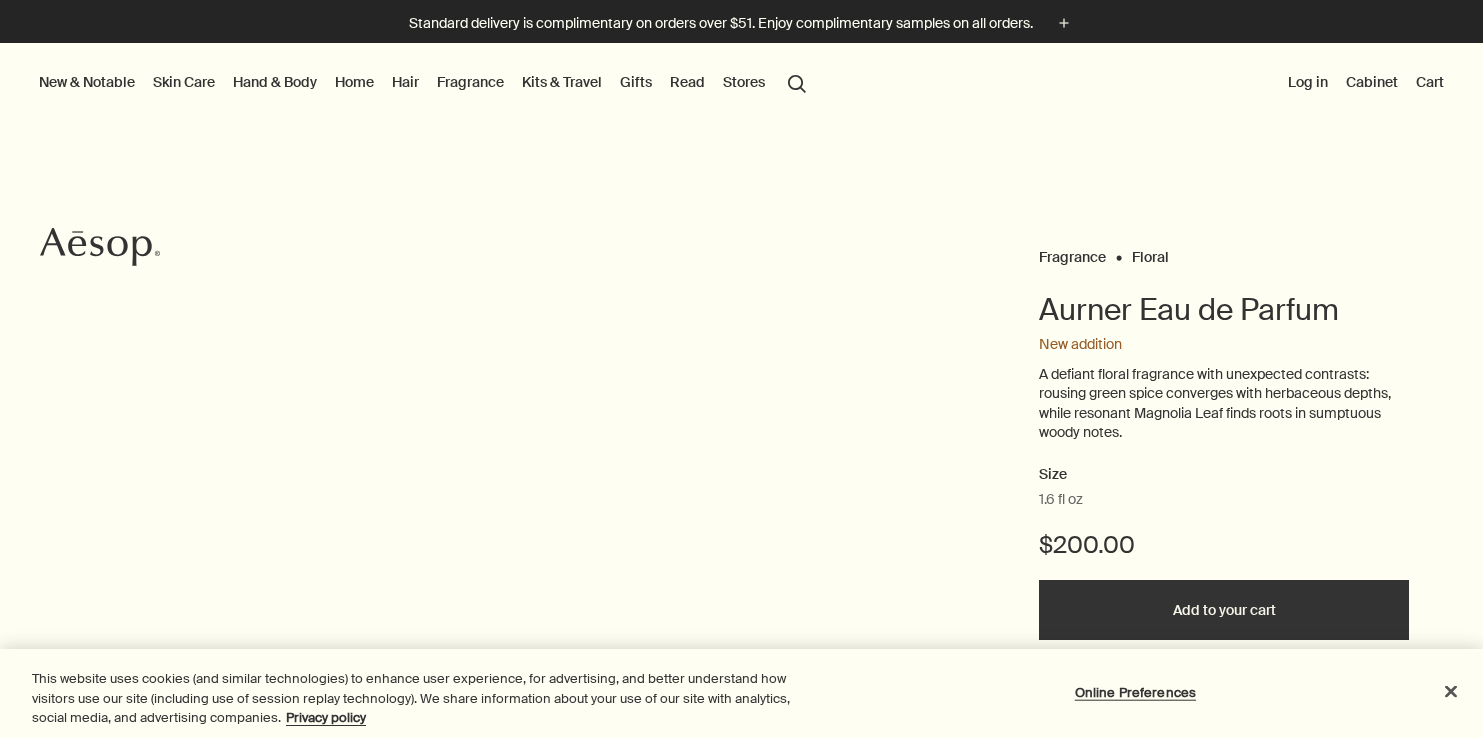 scroll, scrollTop: 0, scrollLeft: 0, axis: both 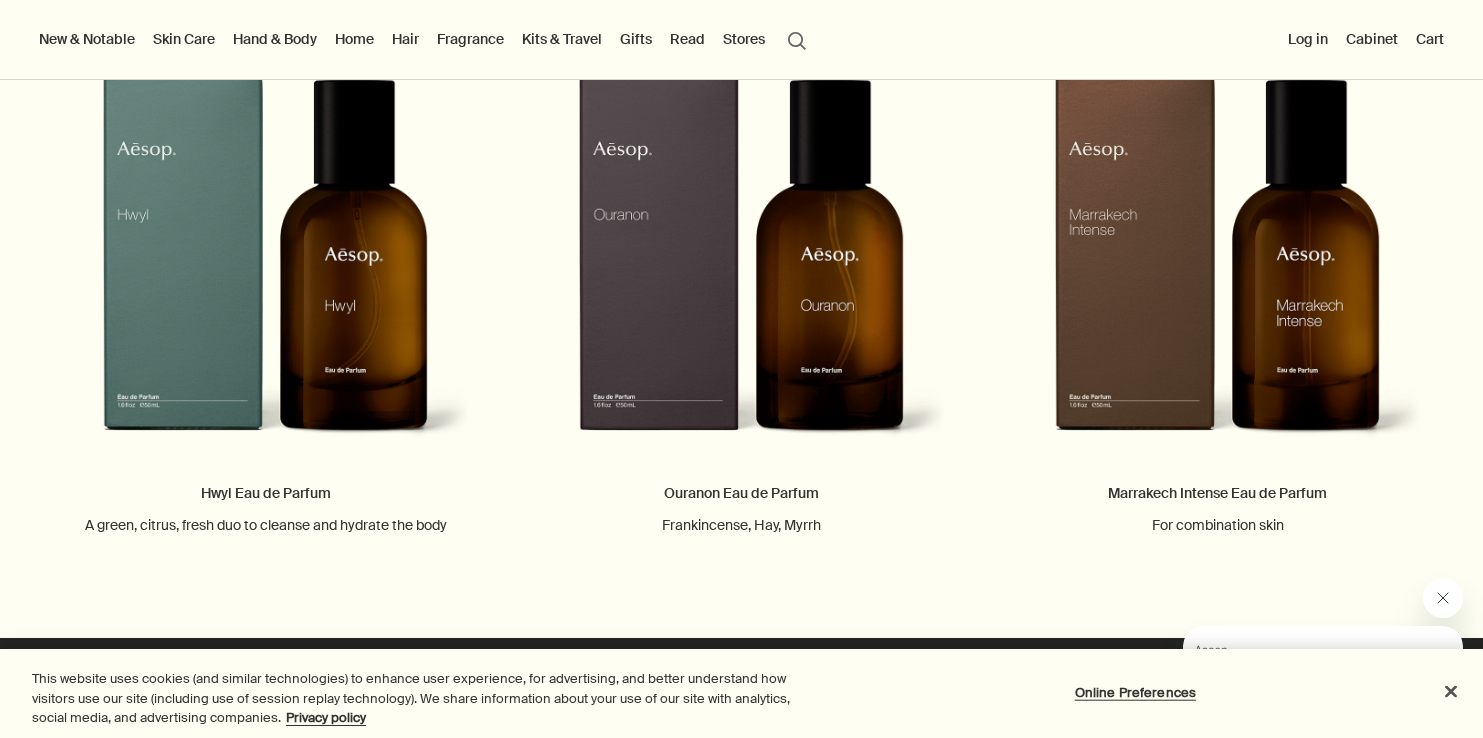 click on "Skin Care" at bounding box center (184, 39) 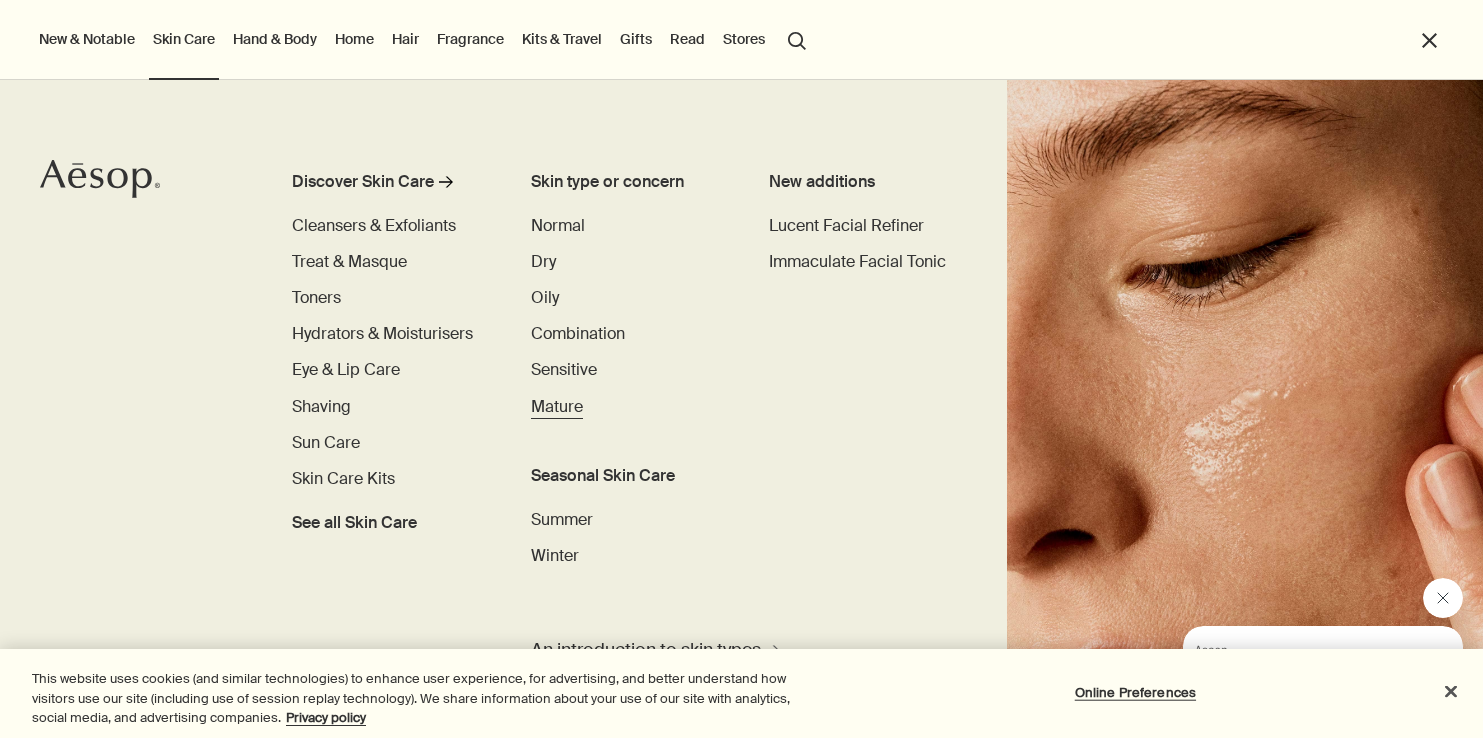 click on "Mature" at bounding box center (557, 406) 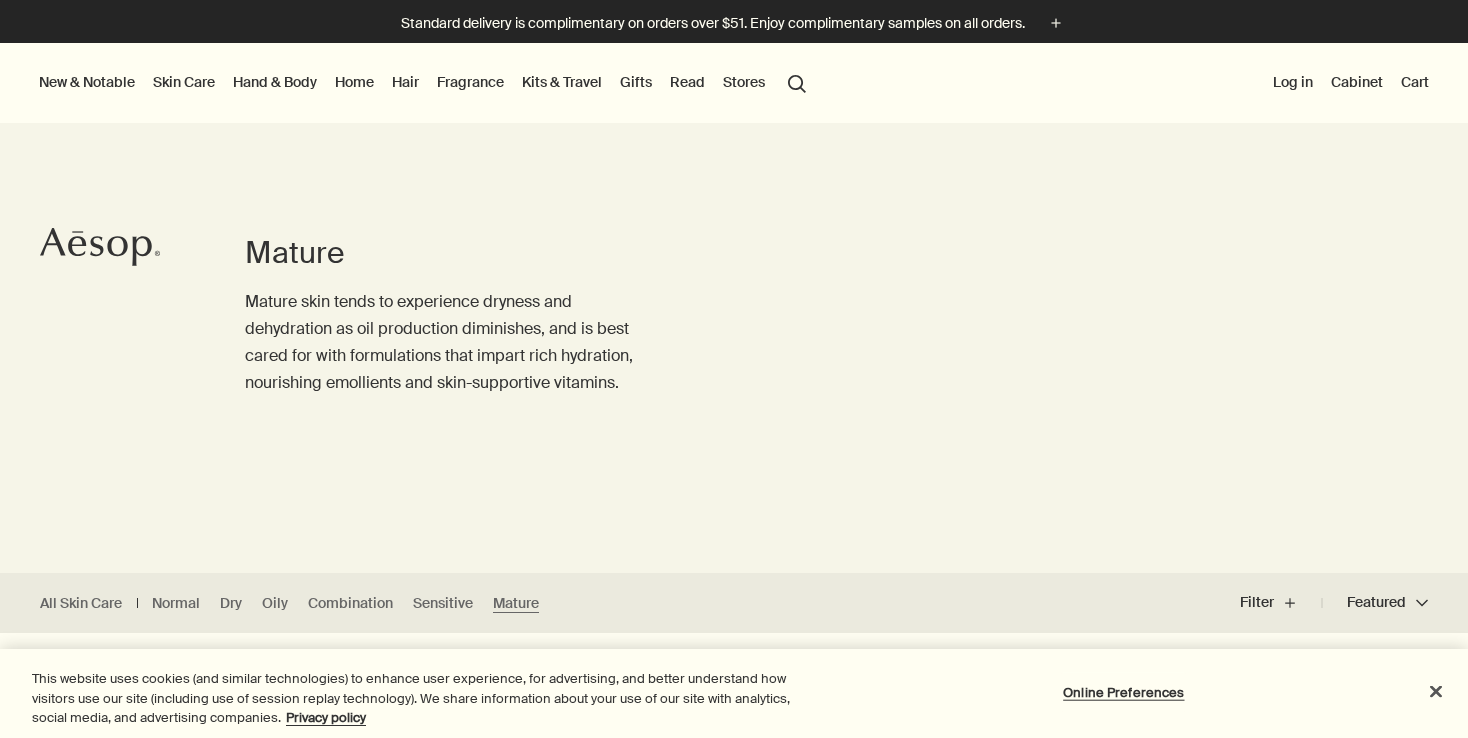scroll, scrollTop: 0, scrollLeft: 0, axis: both 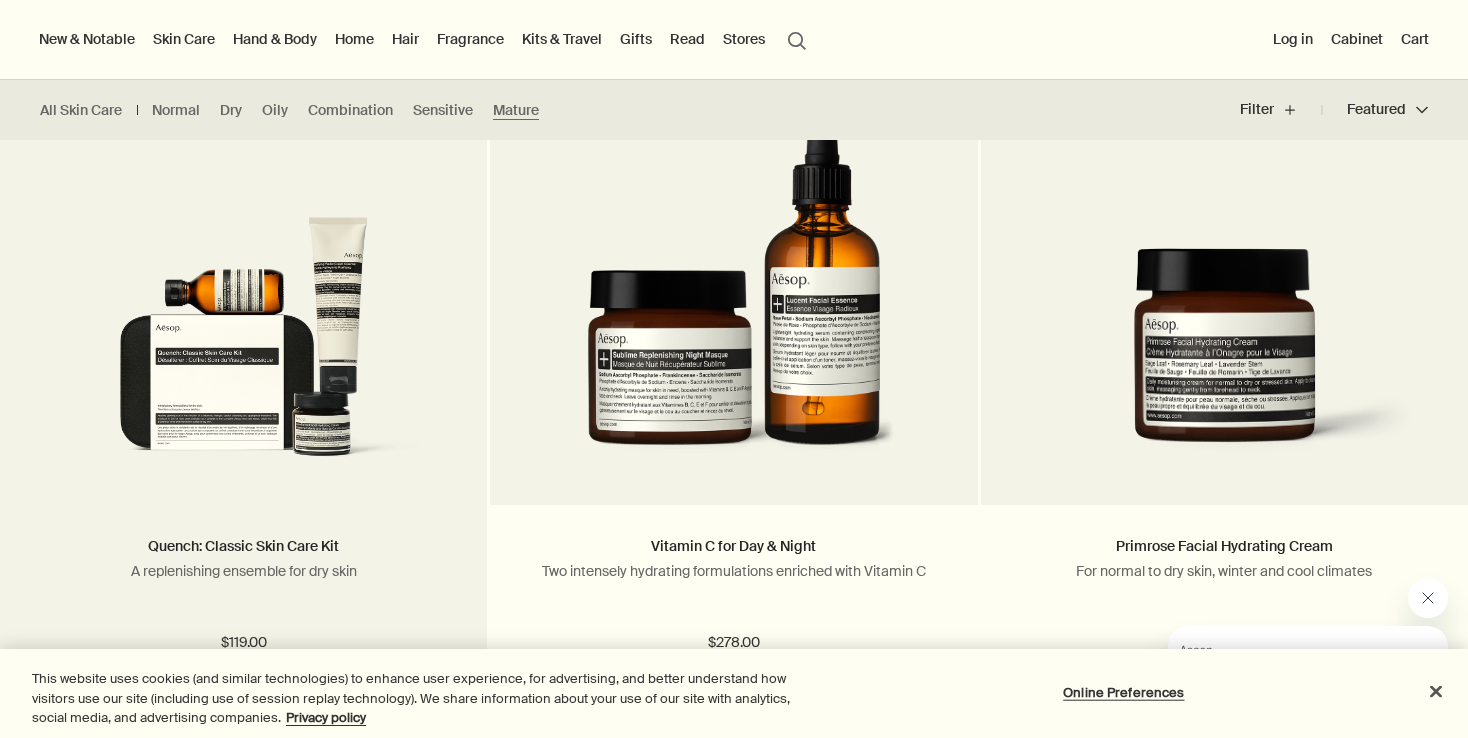 click at bounding box center (243, 346) 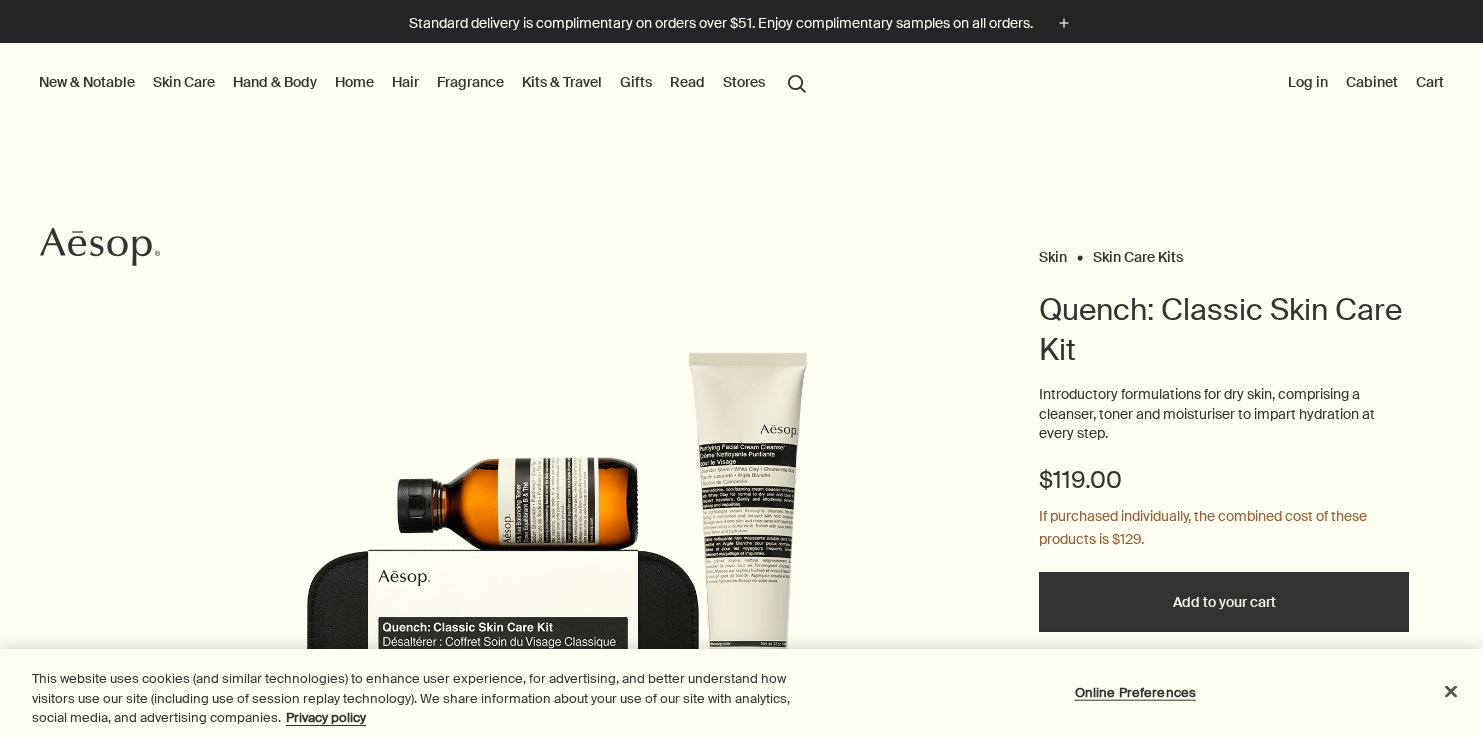 scroll, scrollTop: 0, scrollLeft: 0, axis: both 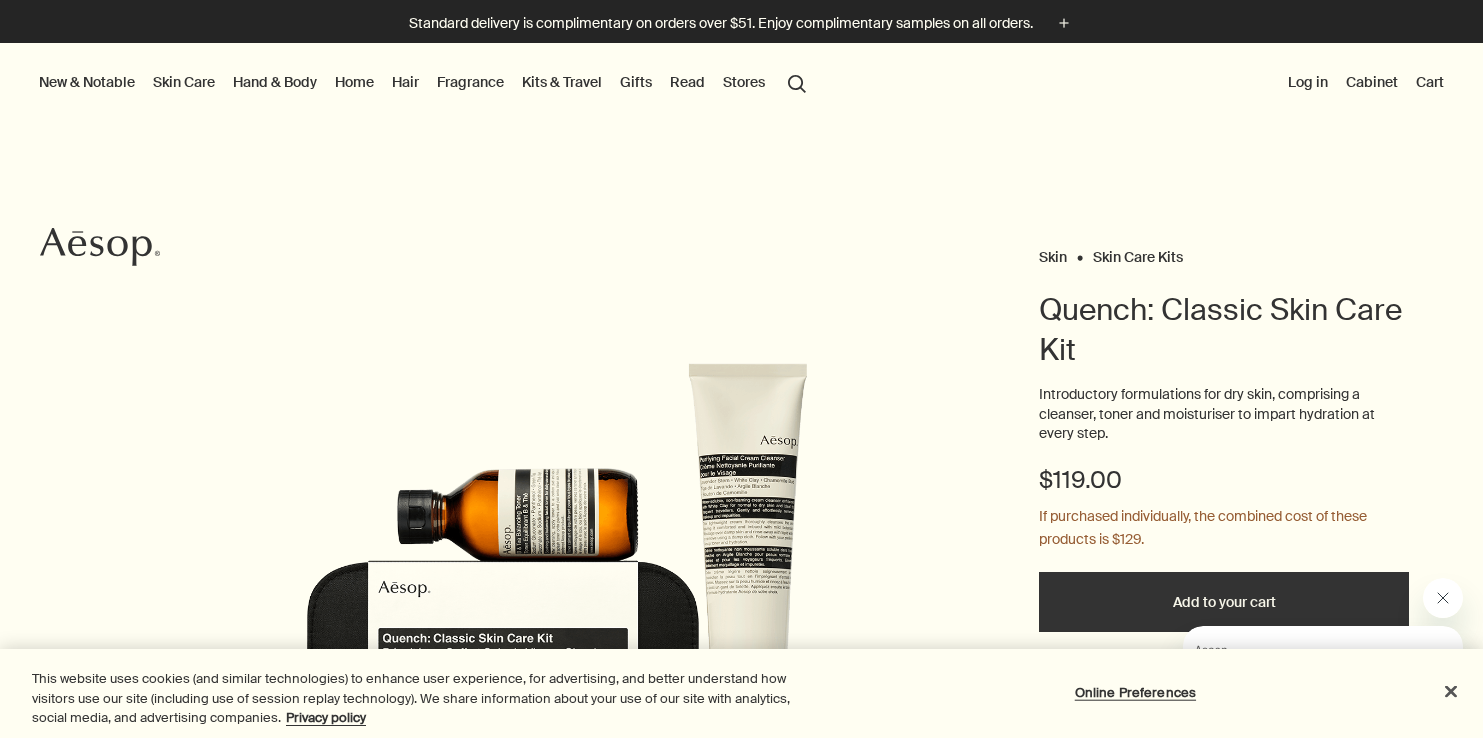 click on "Skin Care" at bounding box center (184, 82) 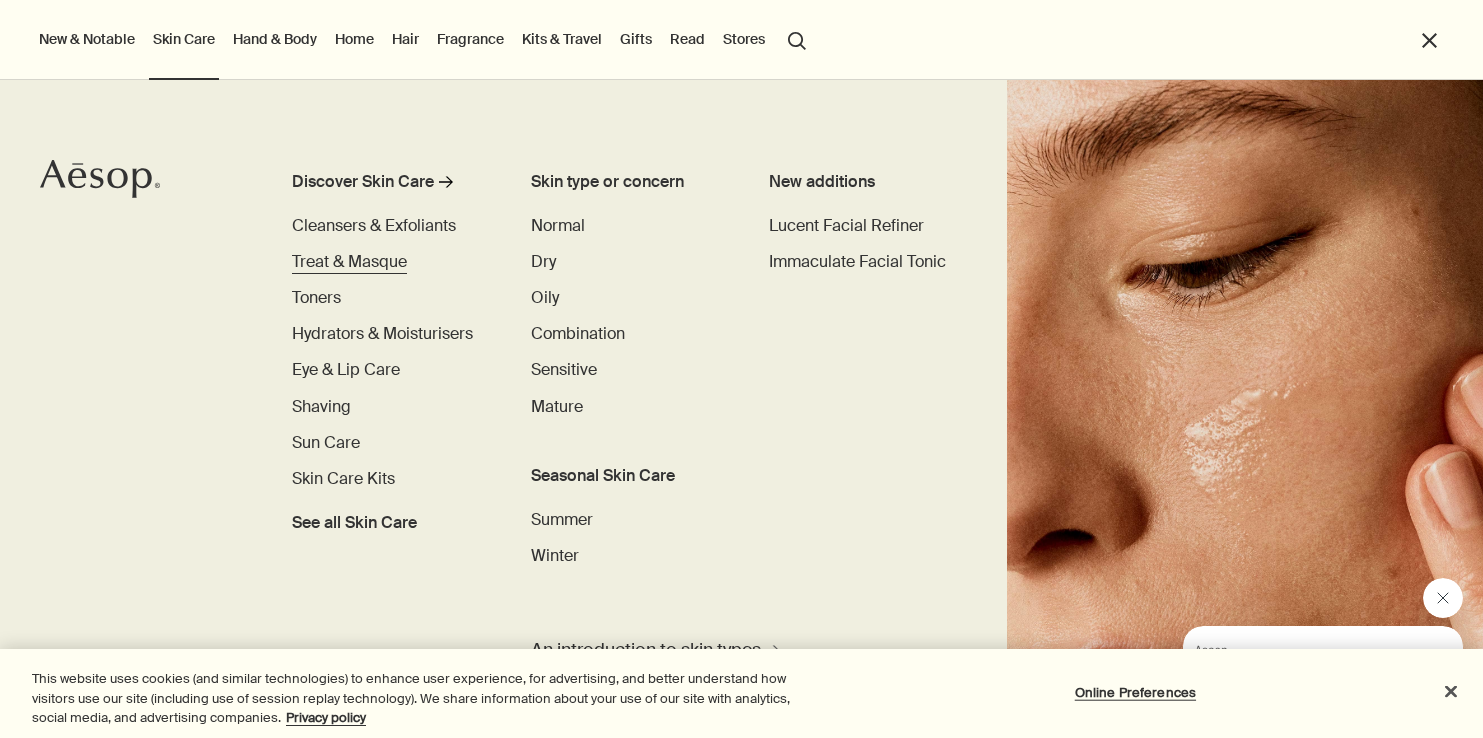 click on "Treat & Masque" at bounding box center [349, 261] 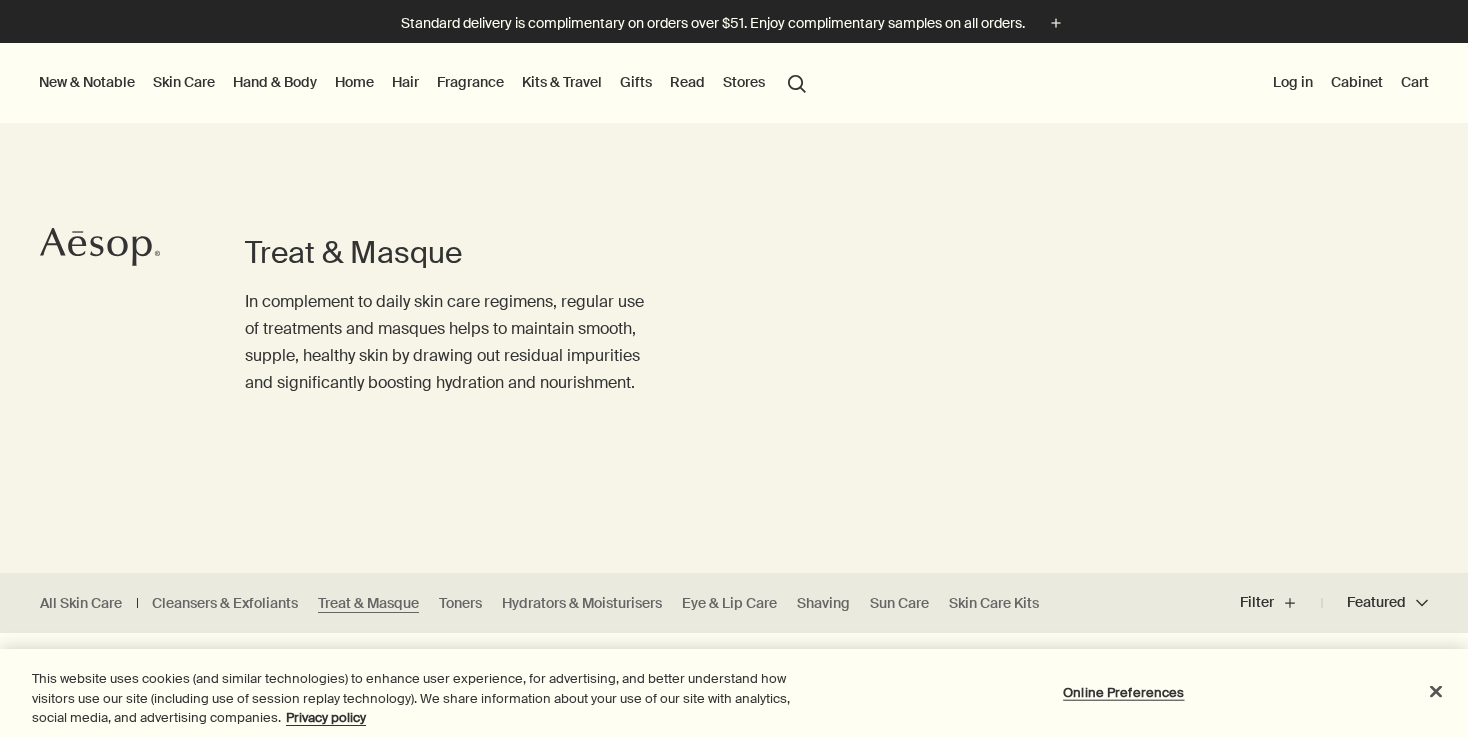 scroll, scrollTop: 0, scrollLeft: 0, axis: both 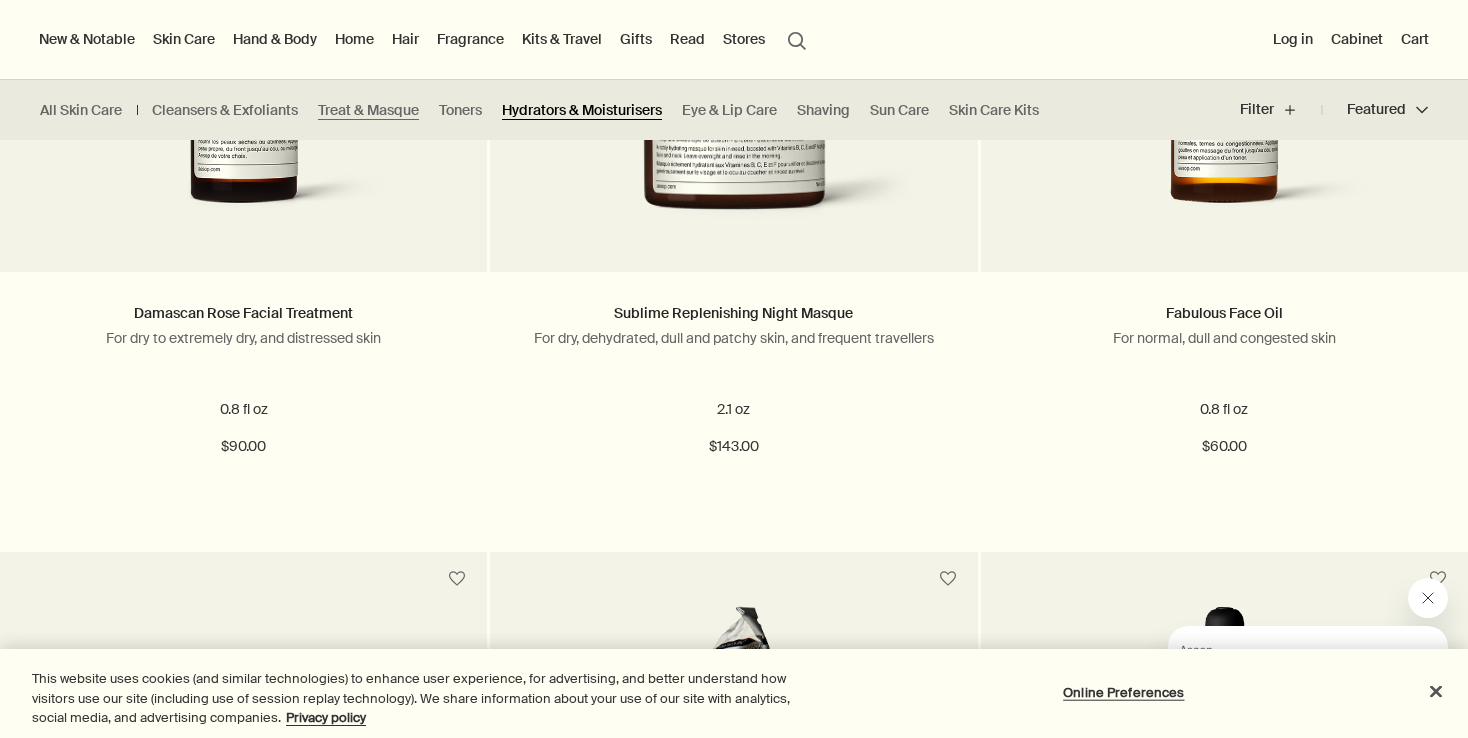 click on "Hydrators & Moisturisers" at bounding box center (582, 110) 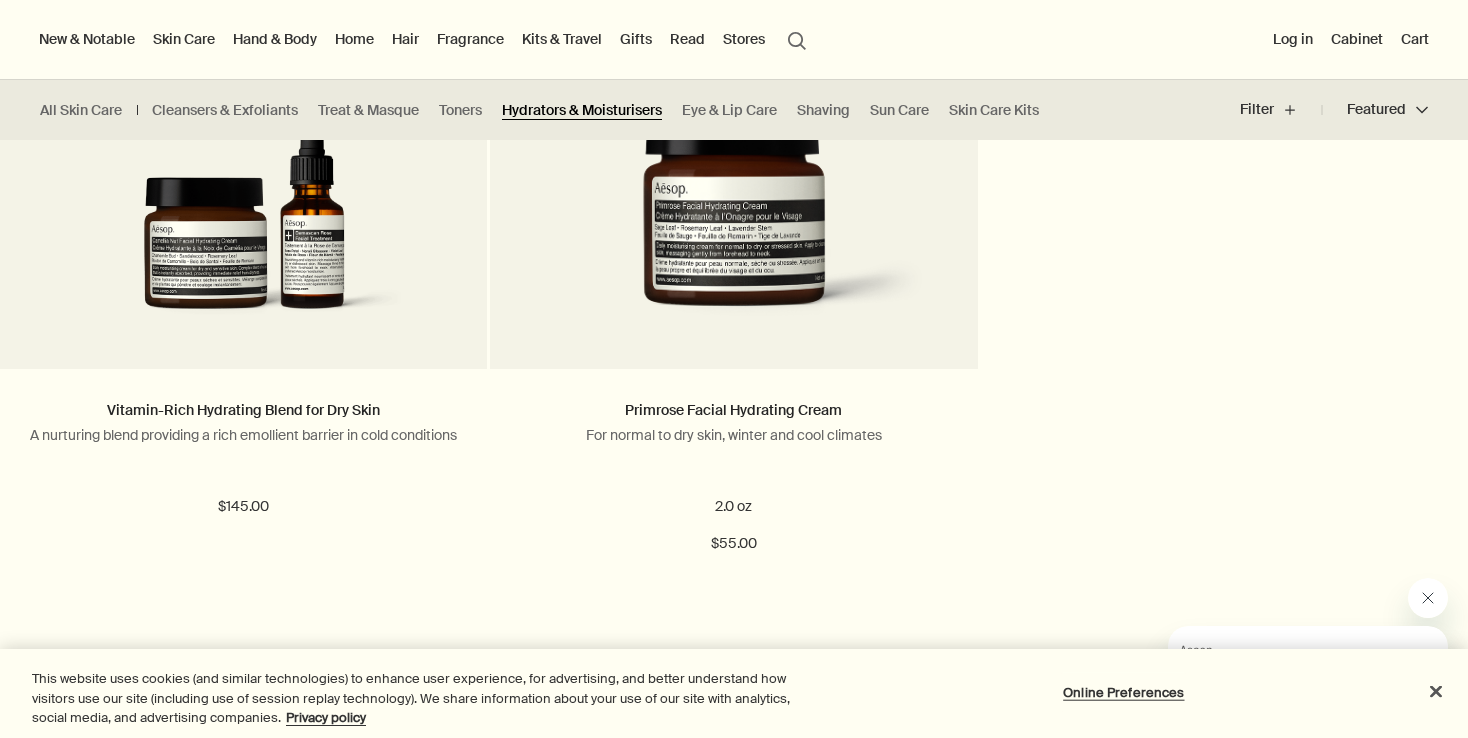 scroll, scrollTop: 5095, scrollLeft: 0, axis: vertical 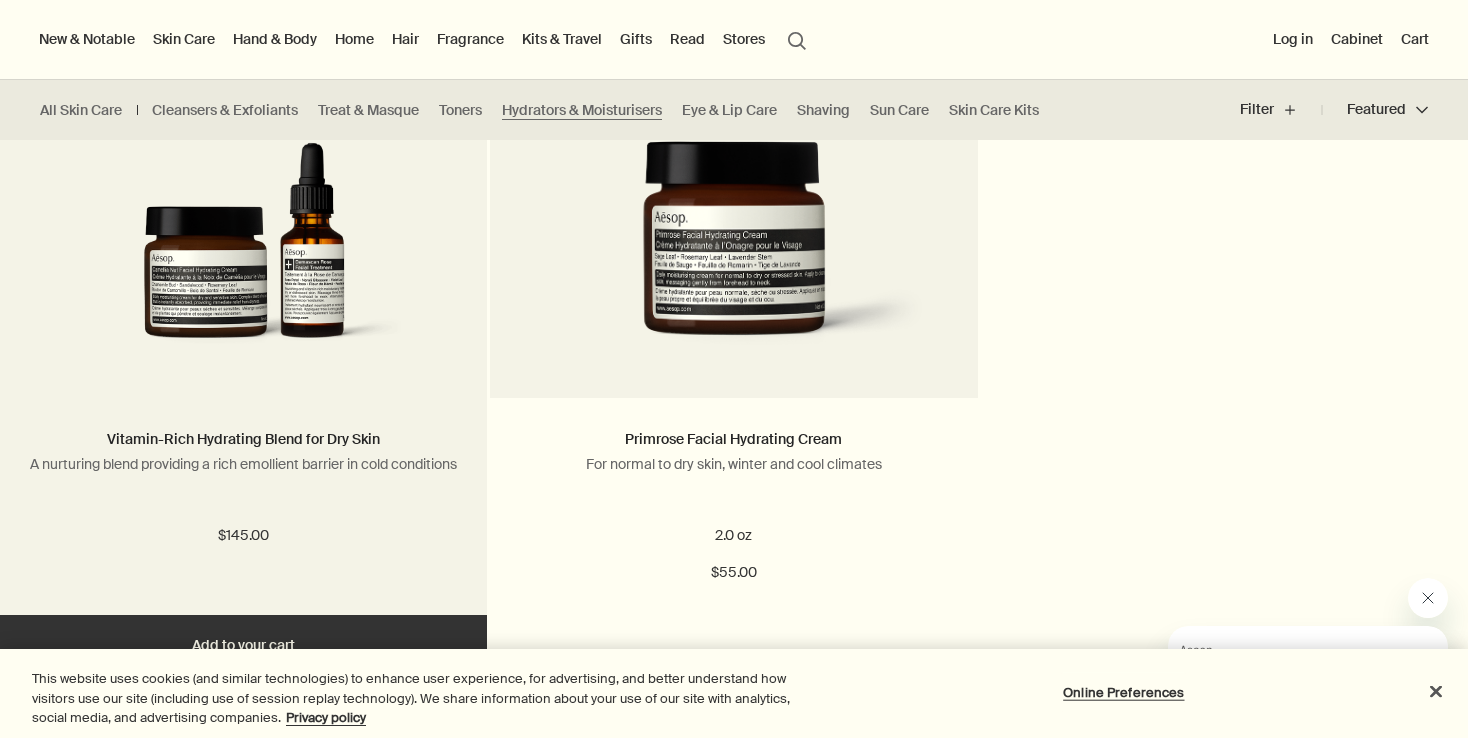 click at bounding box center (244, 183) 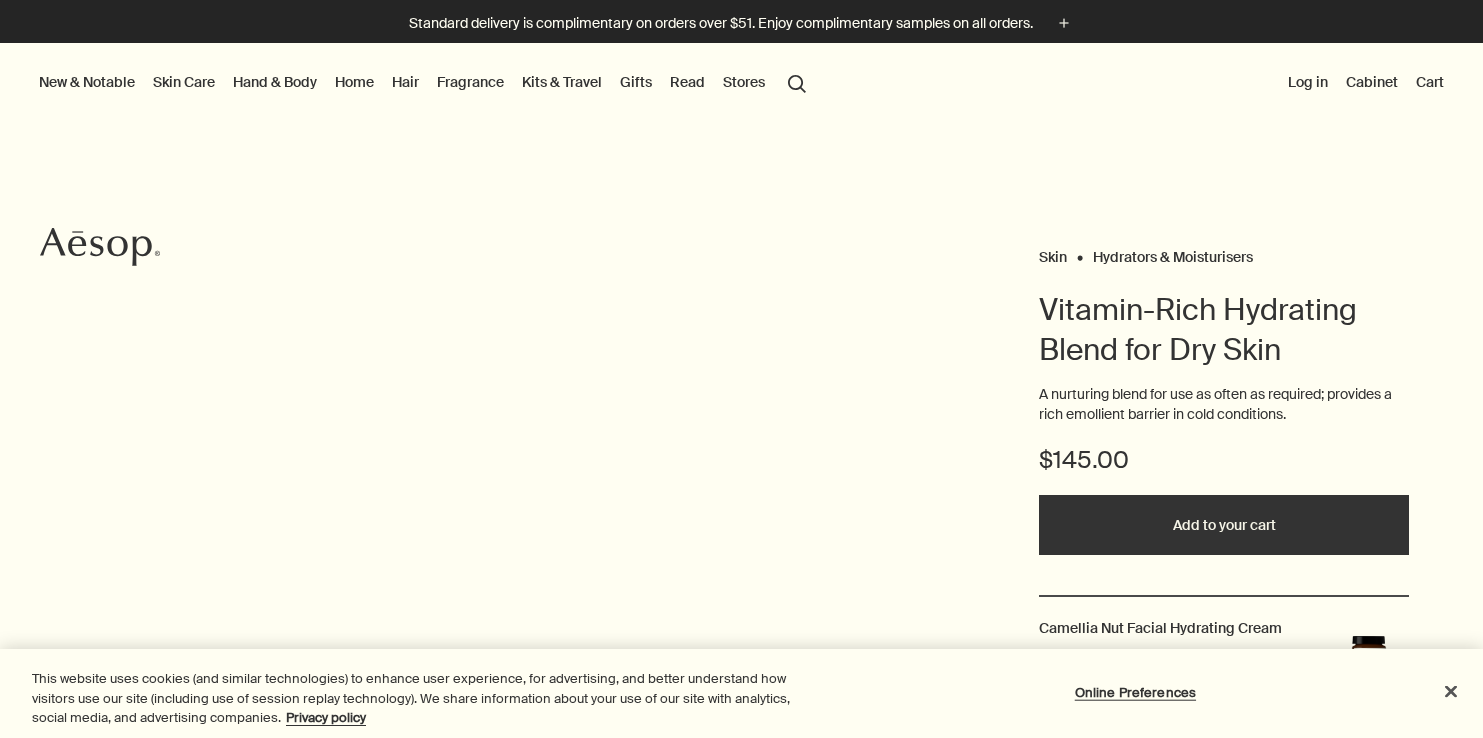 scroll, scrollTop: 0, scrollLeft: 0, axis: both 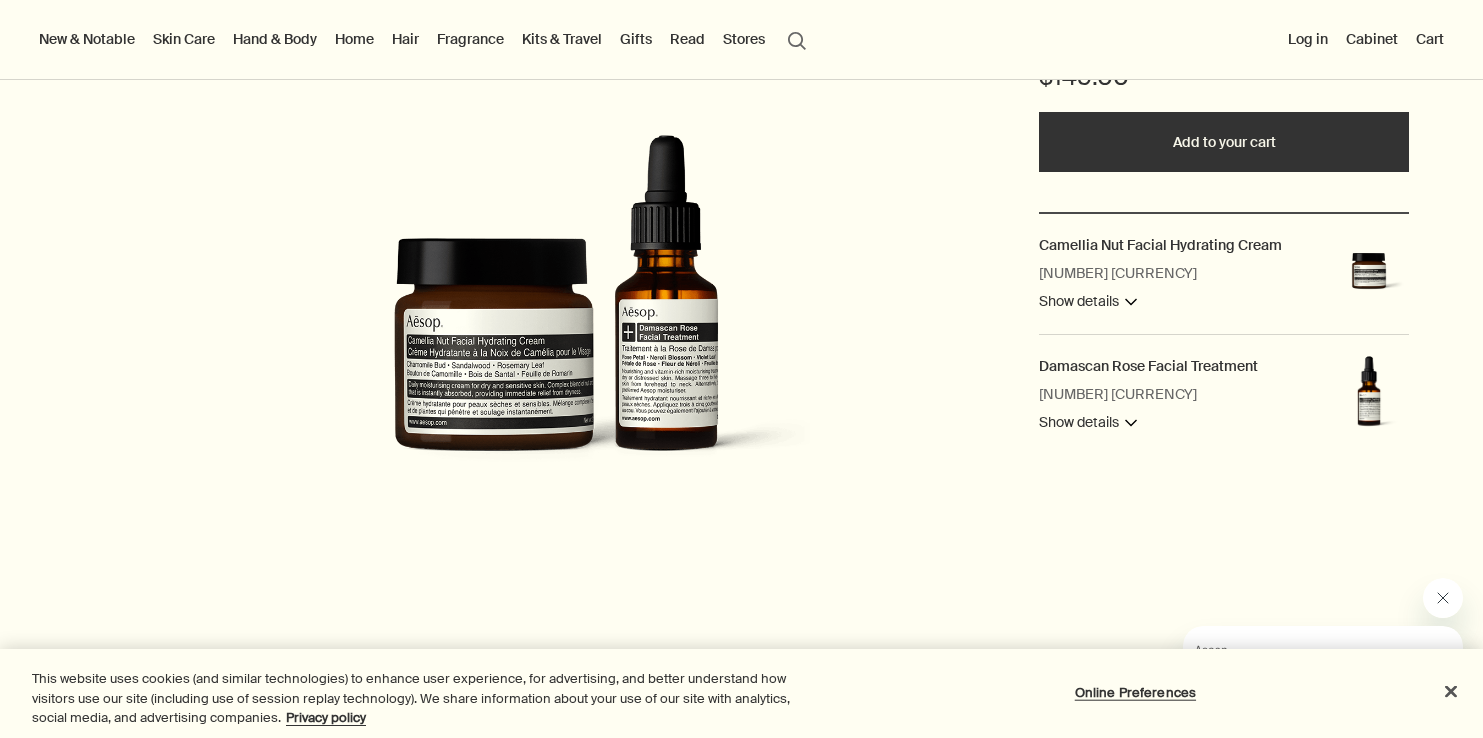 click on "Show details downArrow" at bounding box center (1088, 302) 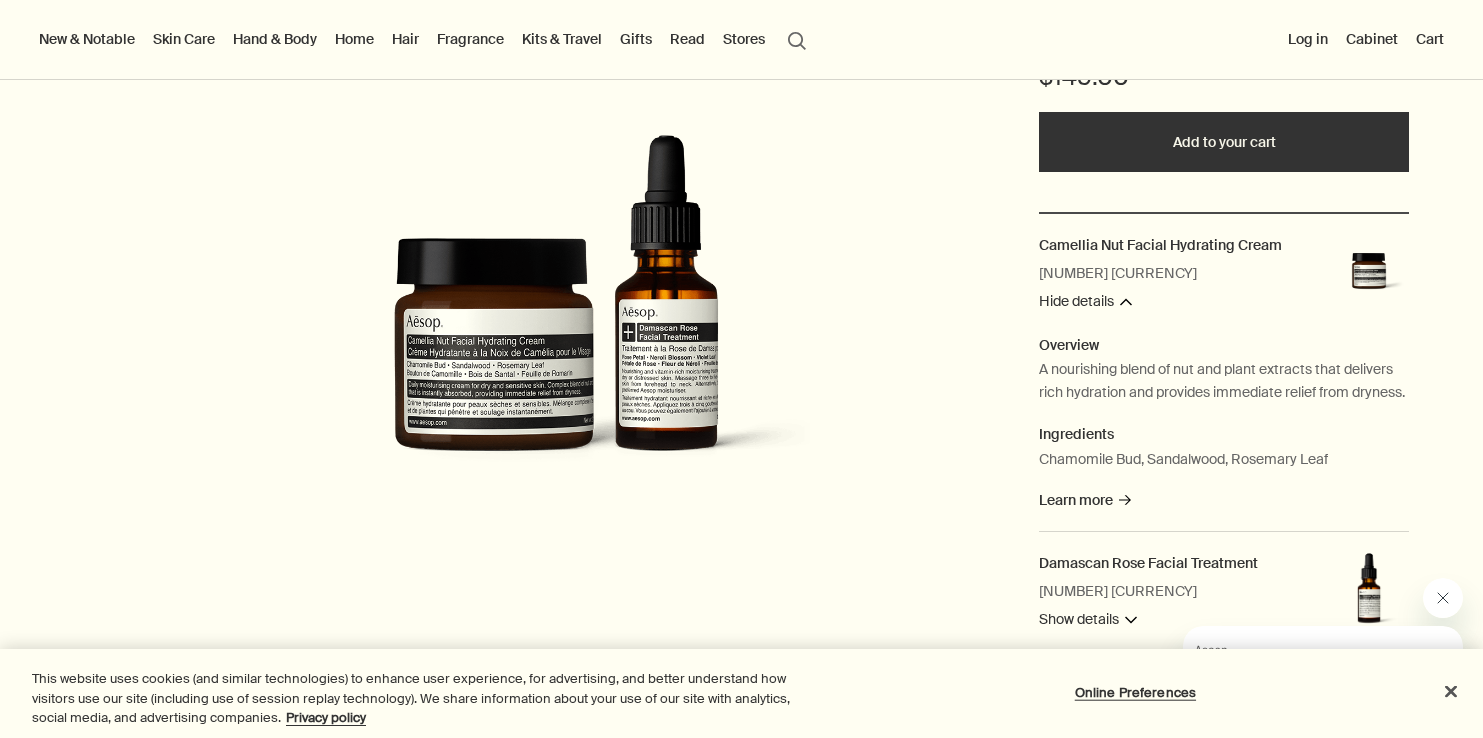 click on "New & Notable" at bounding box center (87, 39) 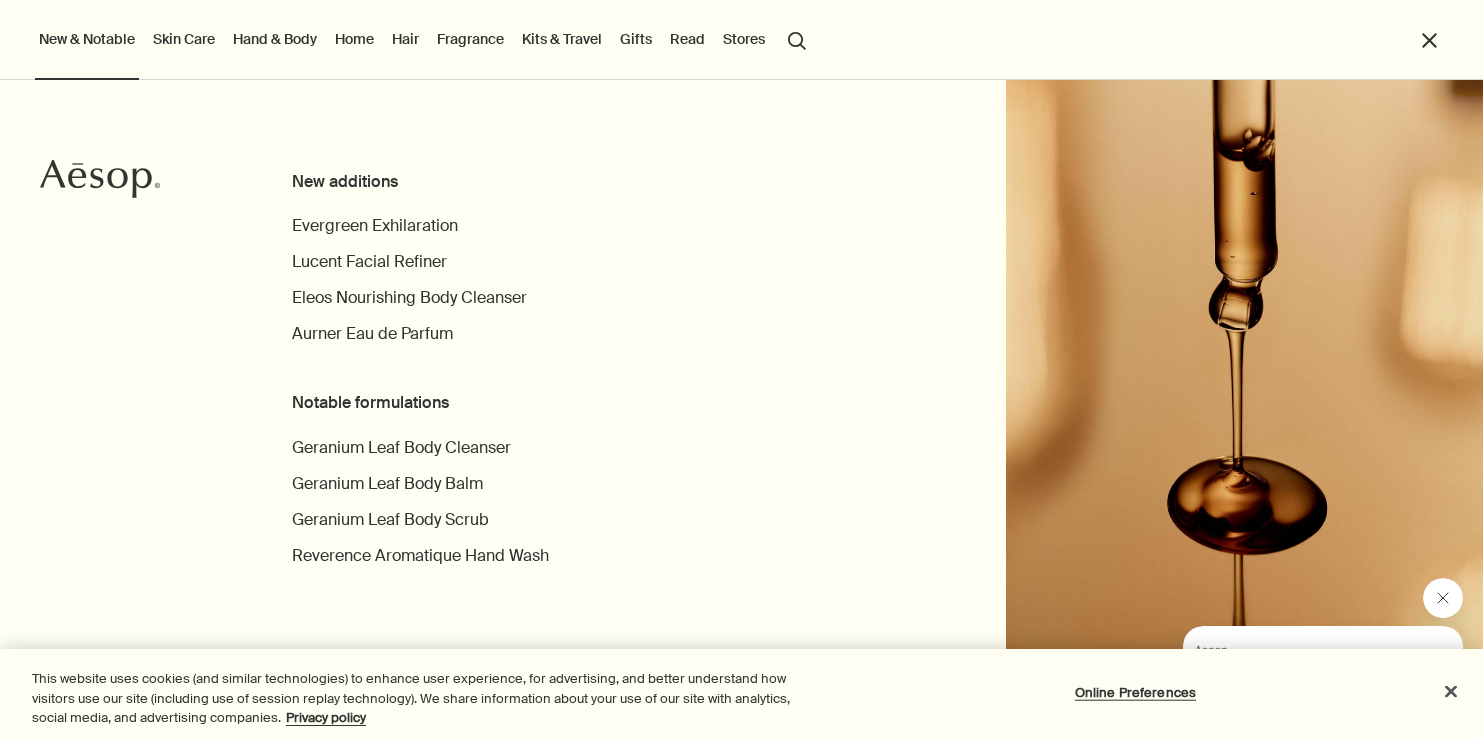 click on "Gifts" at bounding box center [636, 39] 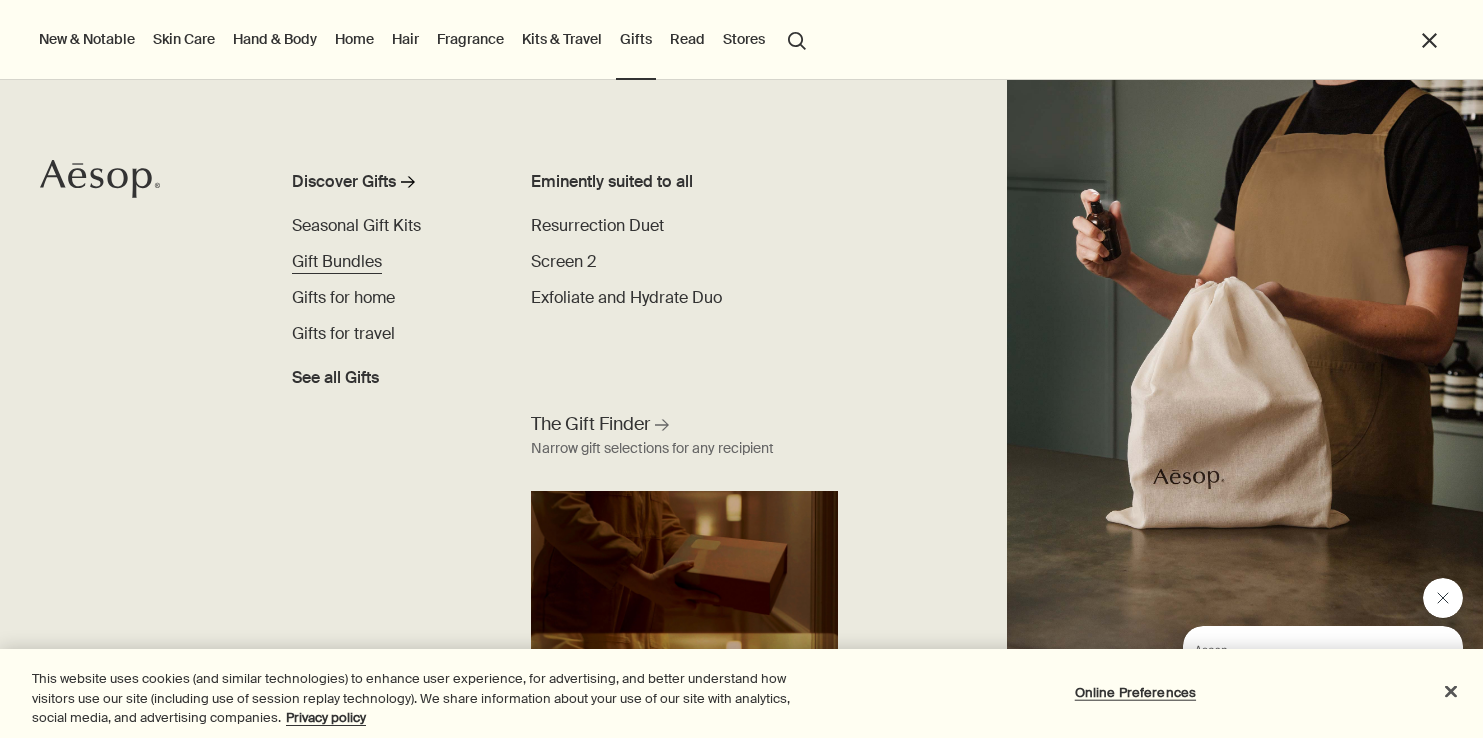 click on "Gift Bundles" at bounding box center (337, 261) 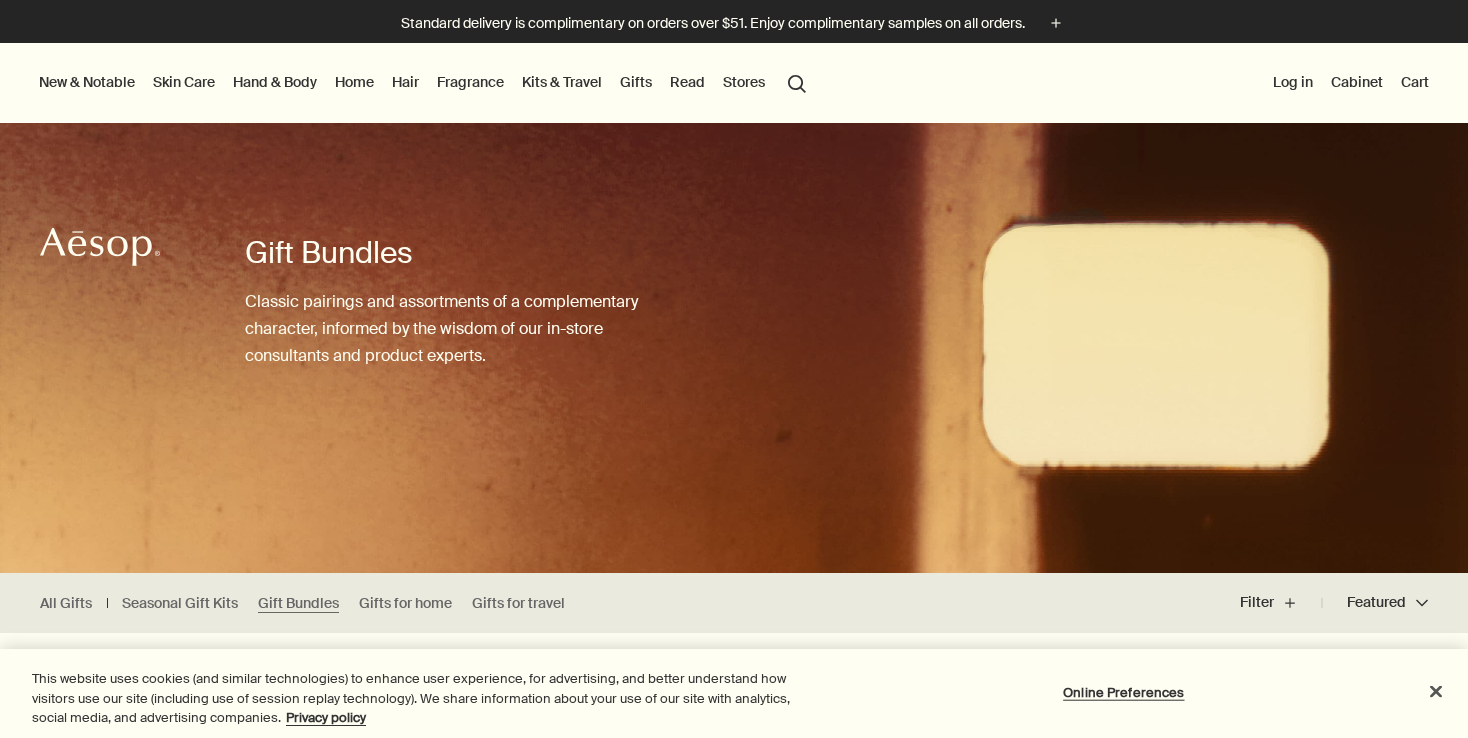 scroll, scrollTop: 0, scrollLeft: 0, axis: both 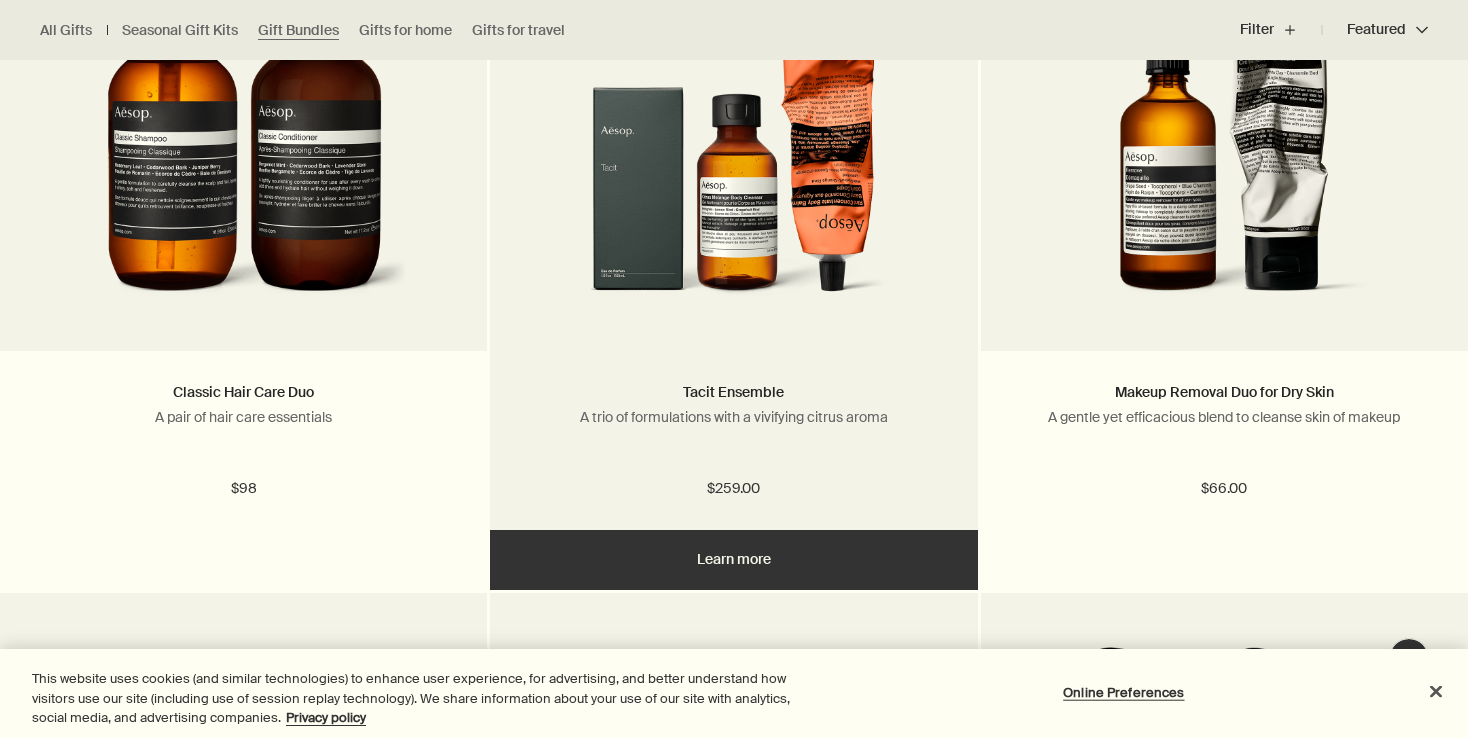 click at bounding box center [734, 136] 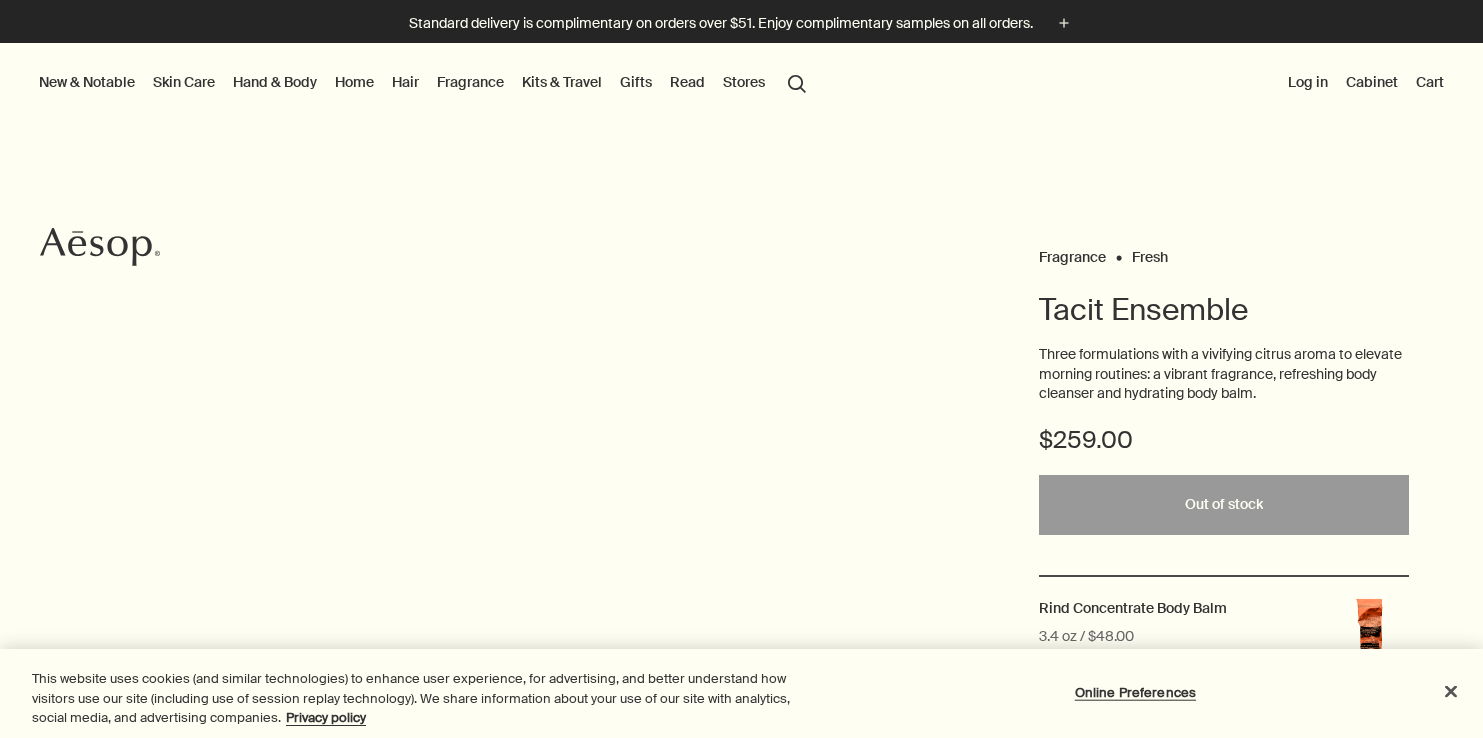scroll, scrollTop: 0, scrollLeft: 0, axis: both 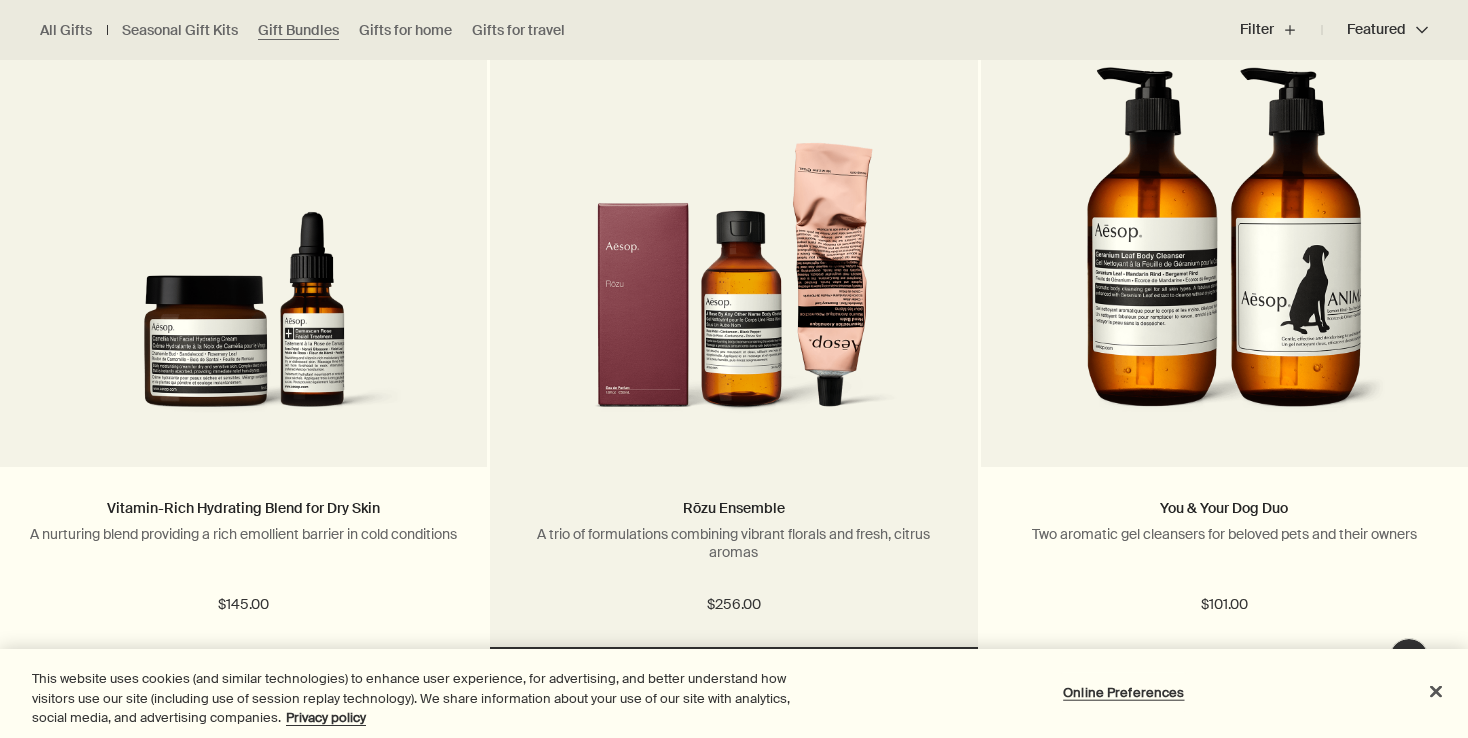 click at bounding box center [734, 252] 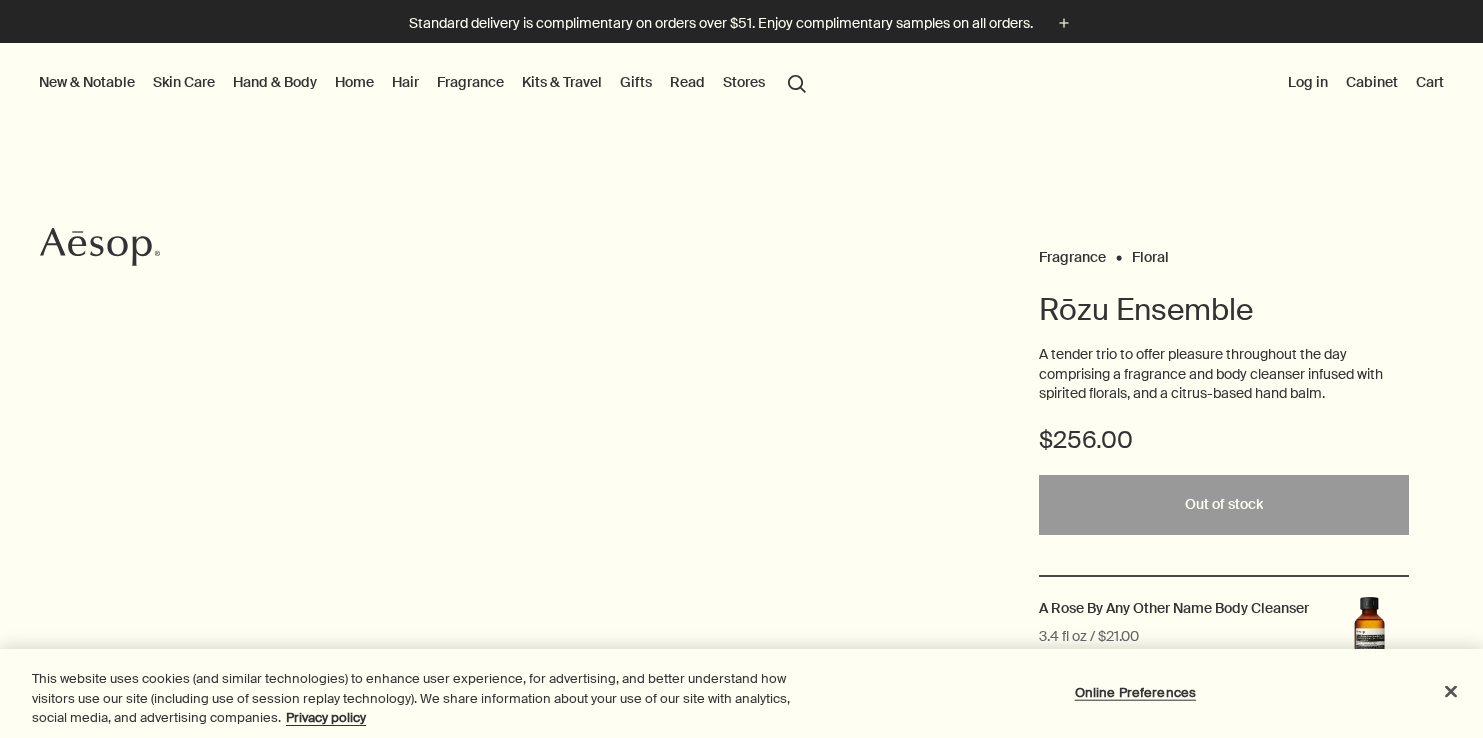 scroll, scrollTop: 0, scrollLeft: 0, axis: both 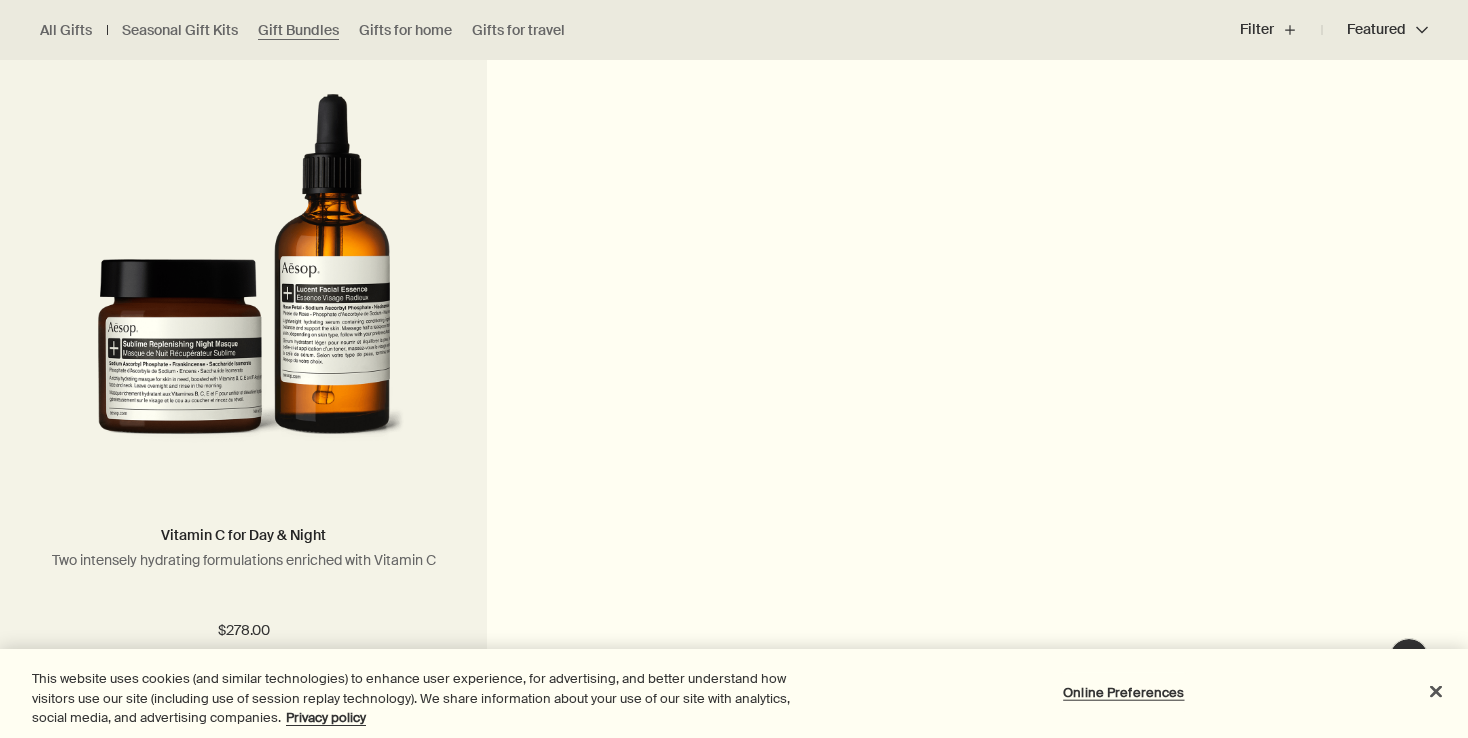 click at bounding box center (244, 279) 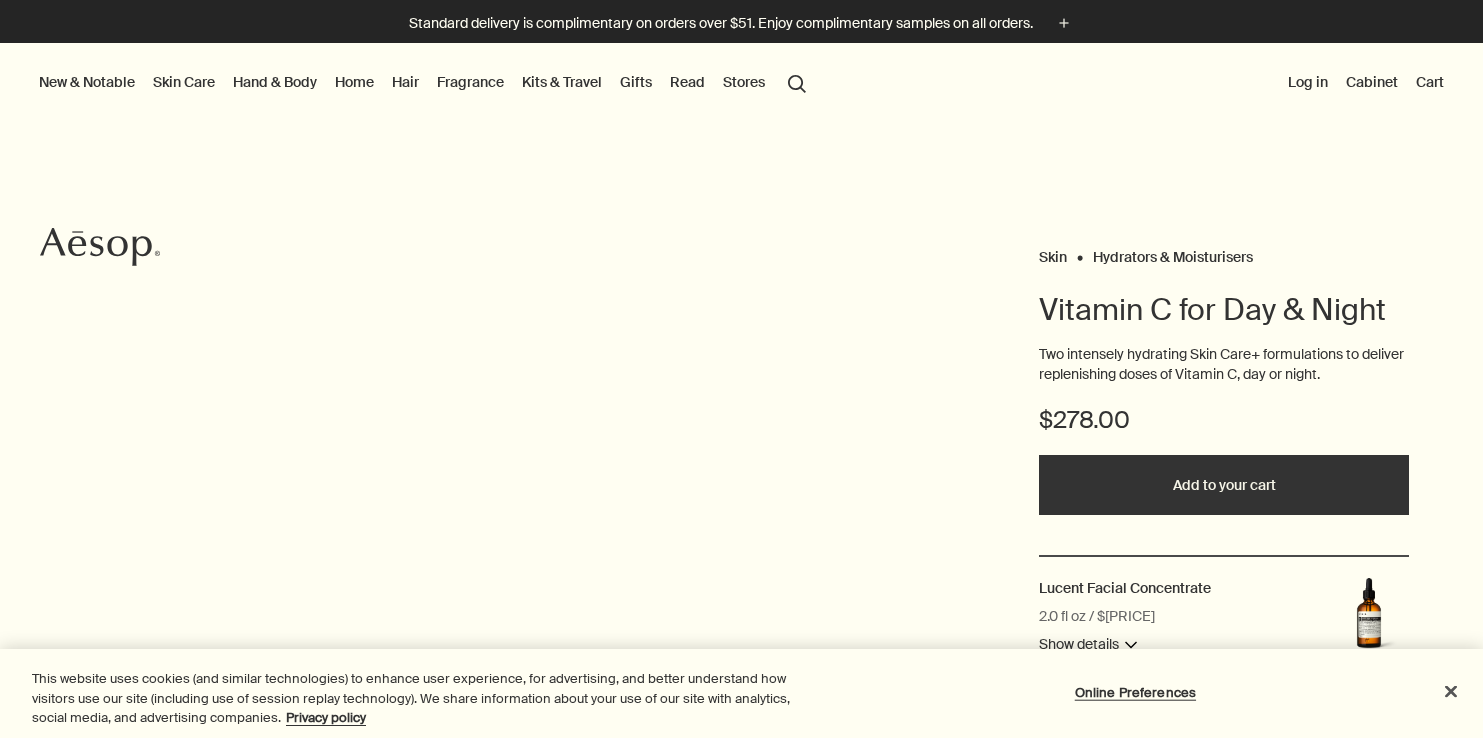 scroll, scrollTop: 0, scrollLeft: 0, axis: both 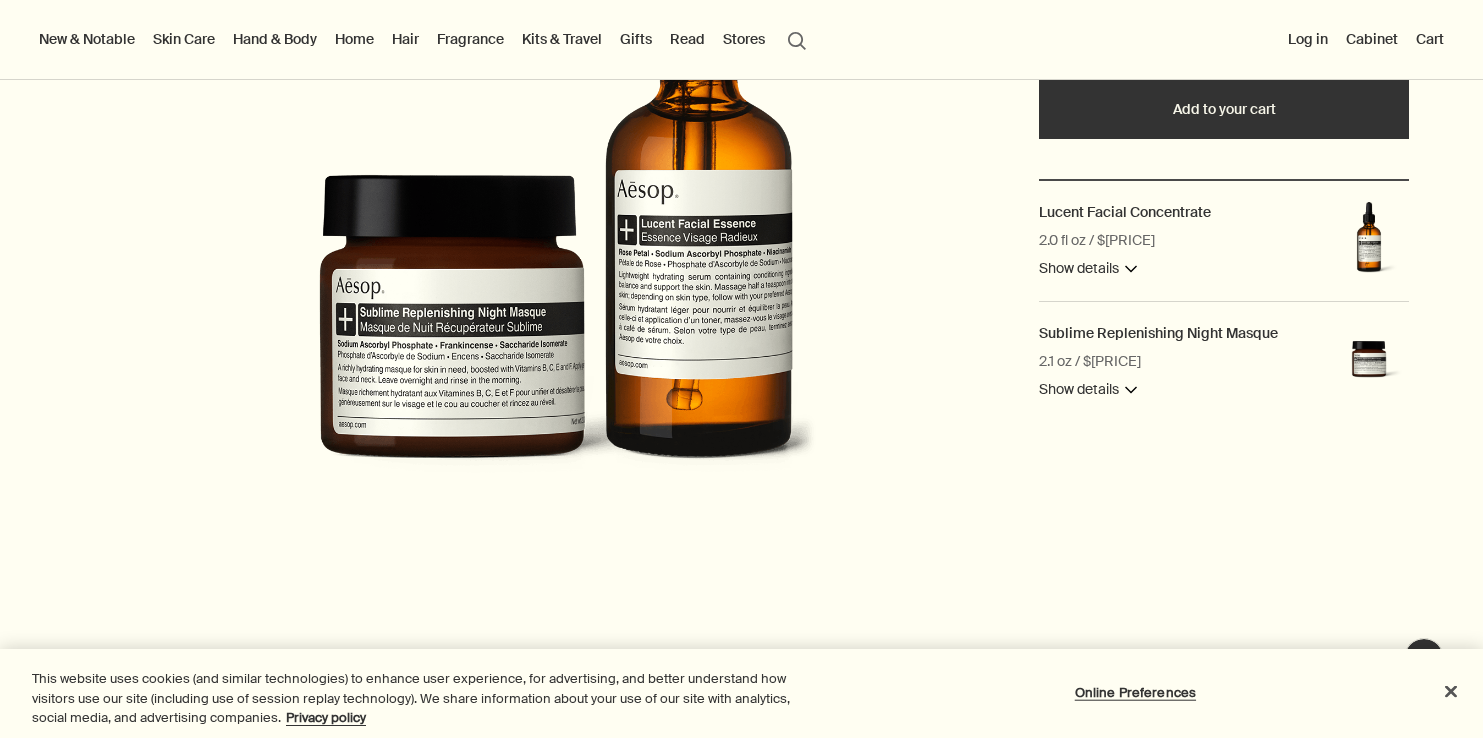 click on "Gifts" at bounding box center [636, 39] 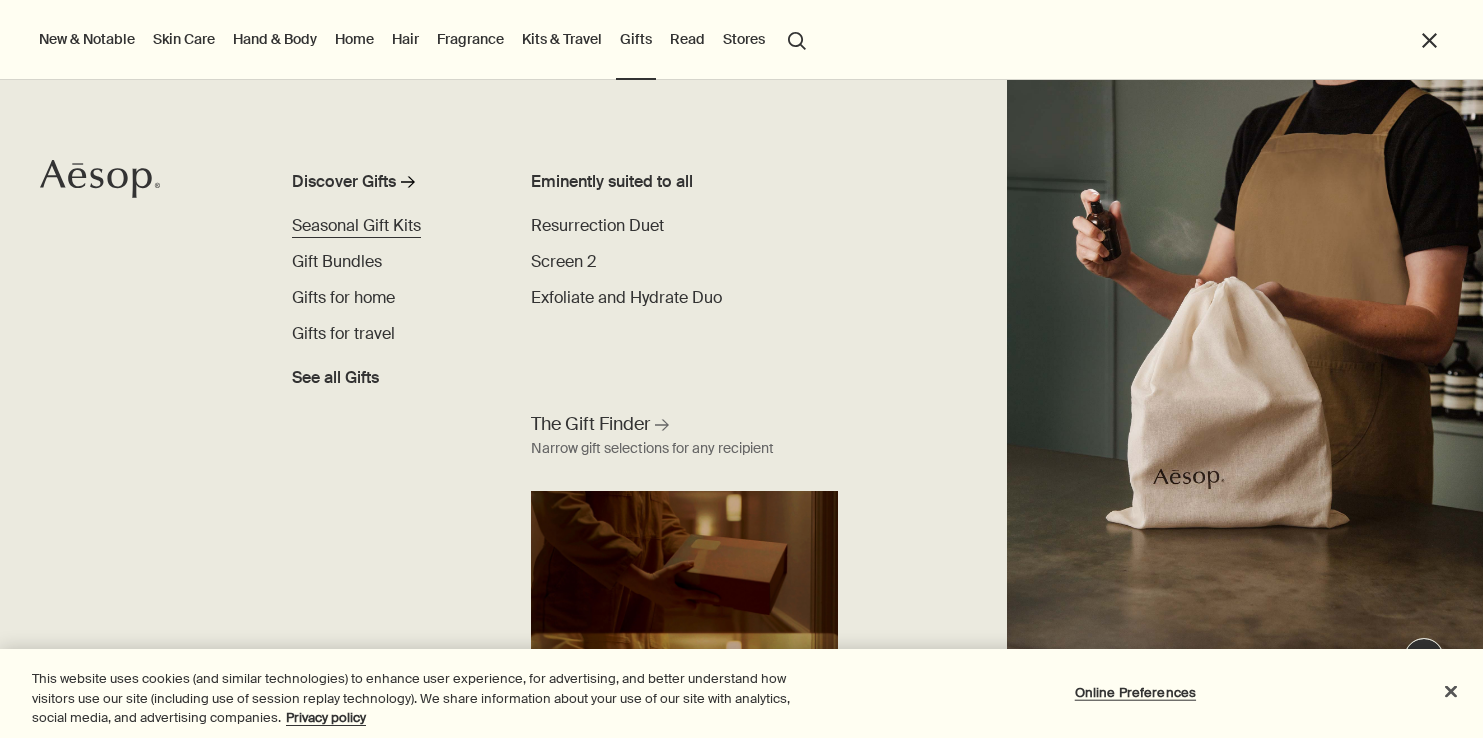 scroll, scrollTop: 0, scrollLeft: 0, axis: both 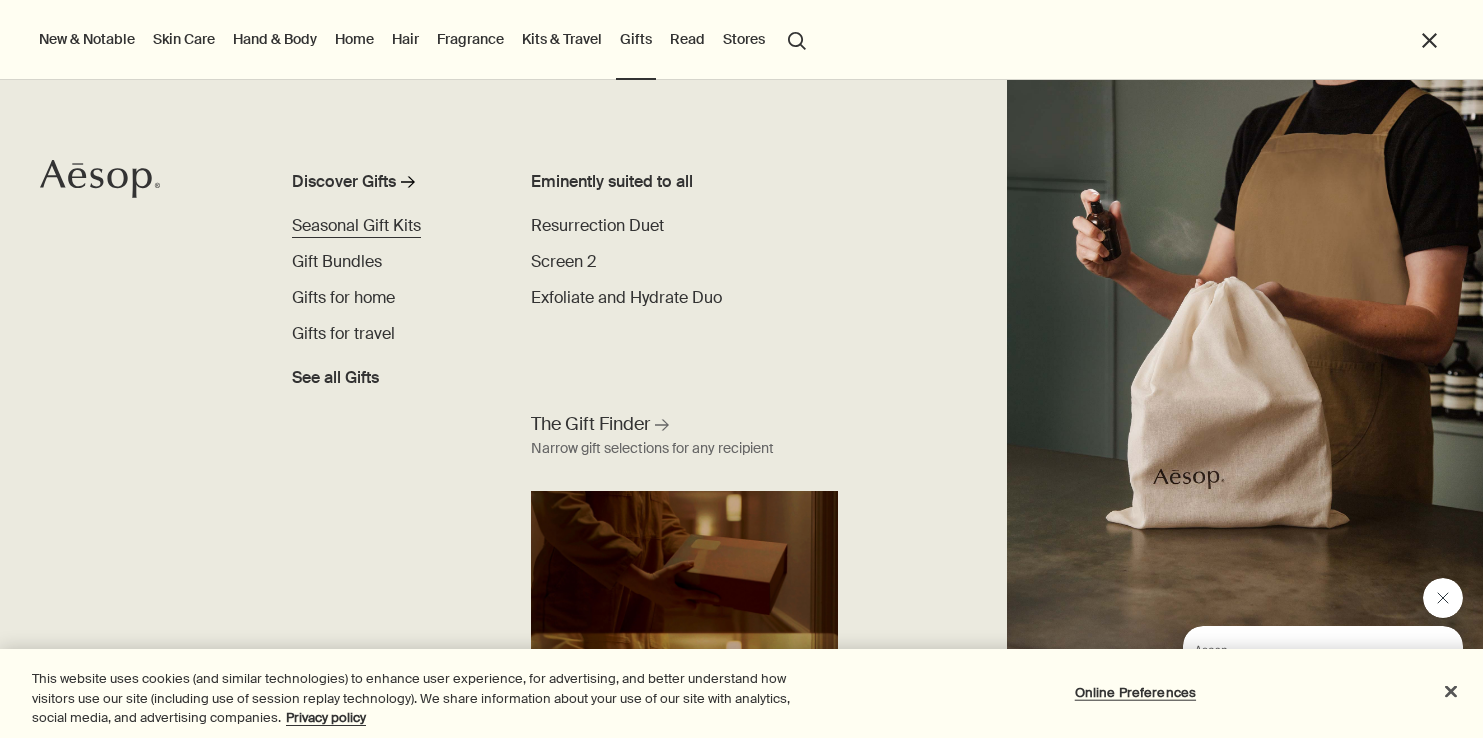 click on "Seasonal Gift Kits" at bounding box center (356, 225) 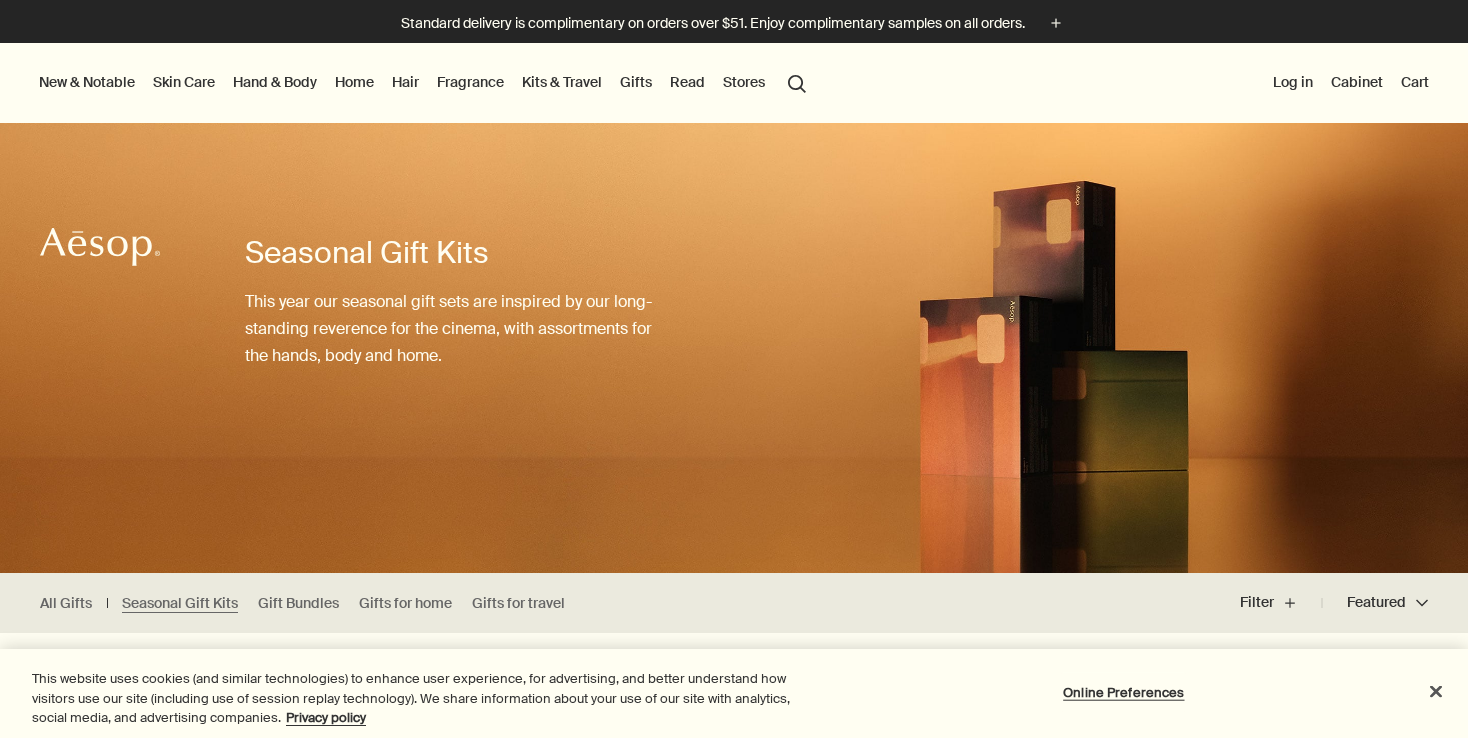 scroll, scrollTop: 0, scrollLeft: 0, axis: both 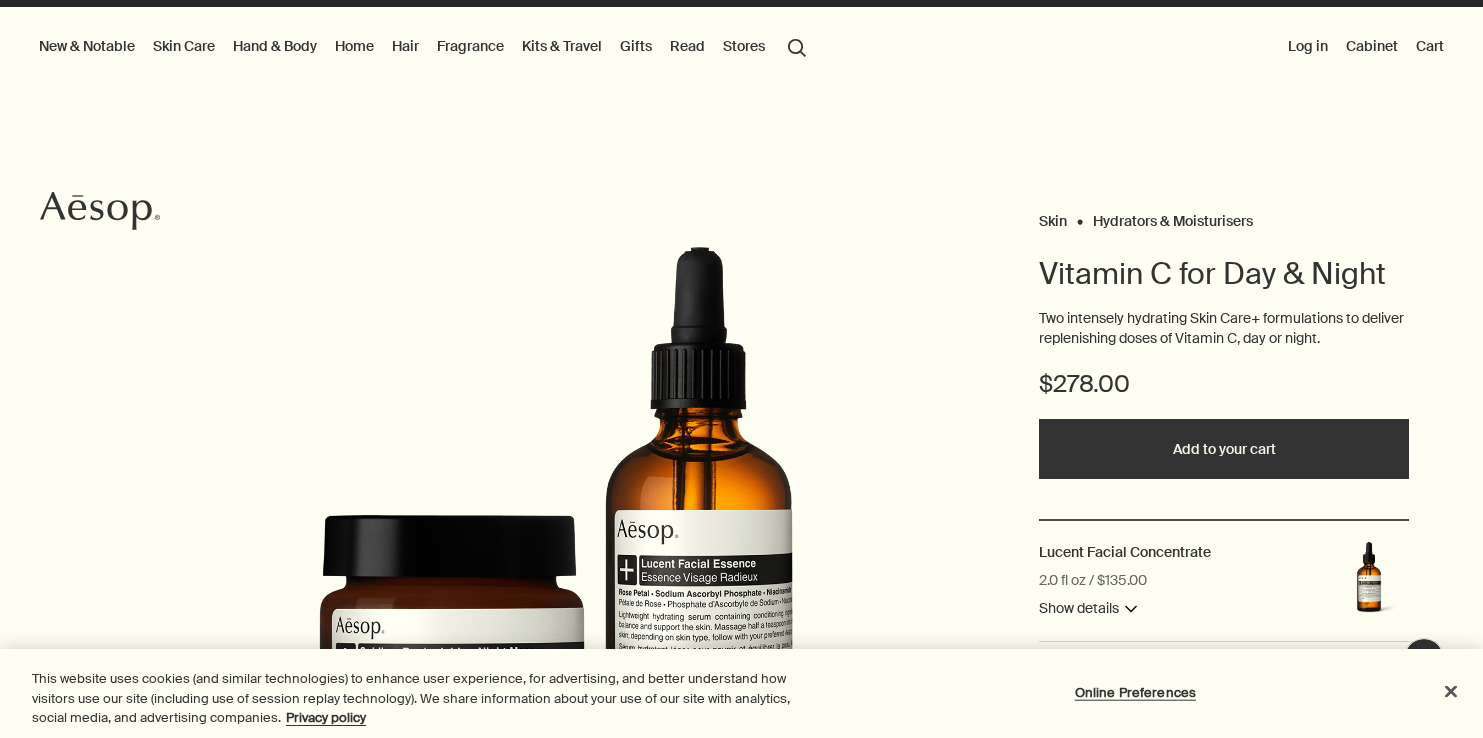 click on "Gifts" at bounding box center (636, 46) 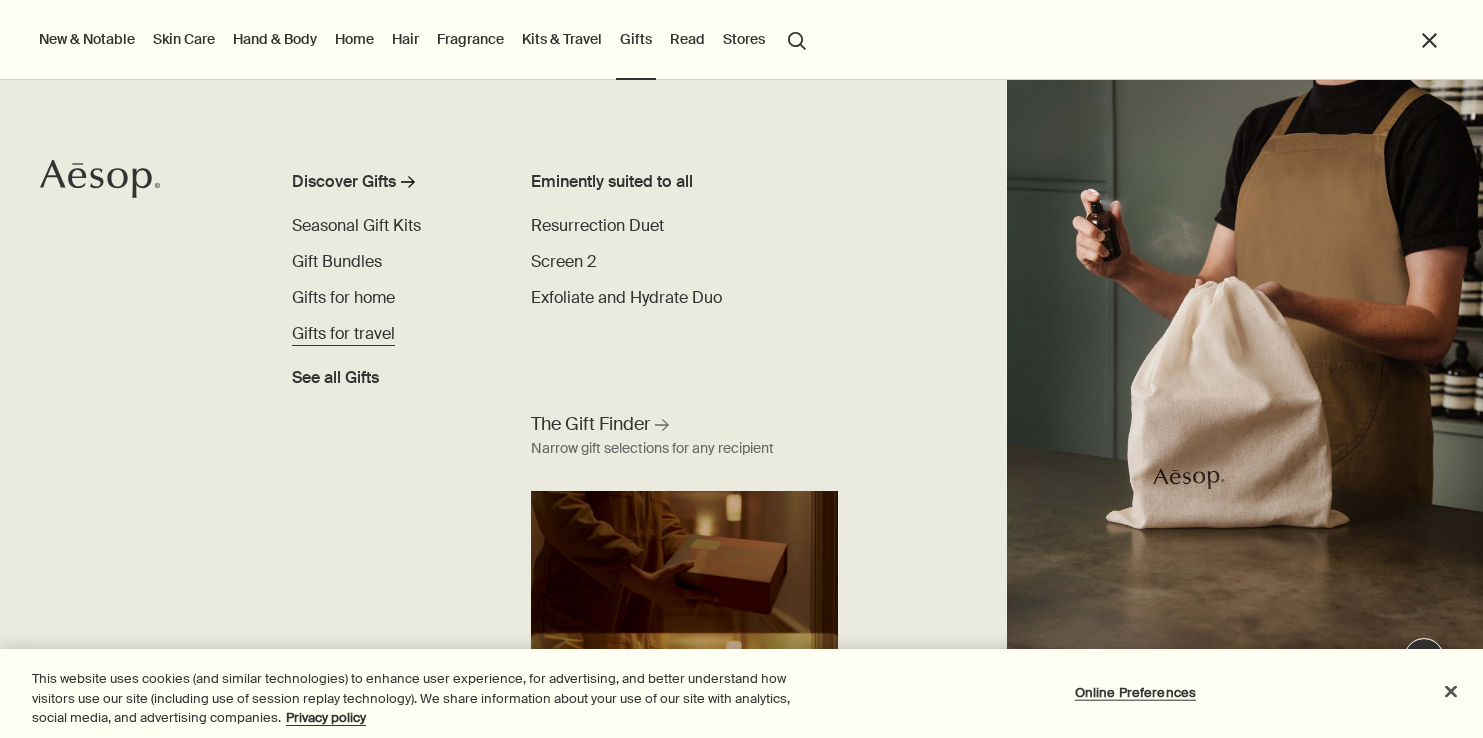 click on "Gifts for travel" at bounding box center [343, 333] 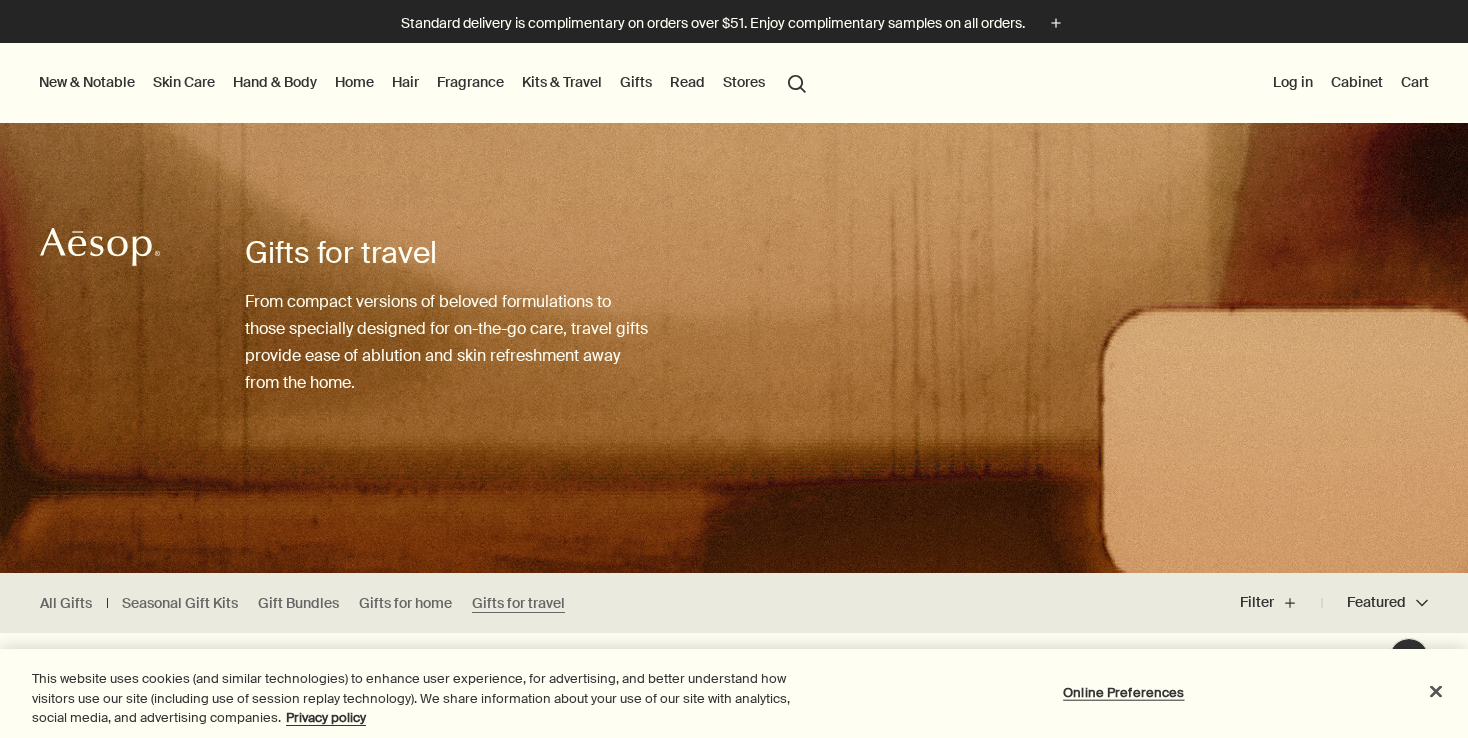 scroll, scrollTop: 0, scrollLeft: 0, axis: both 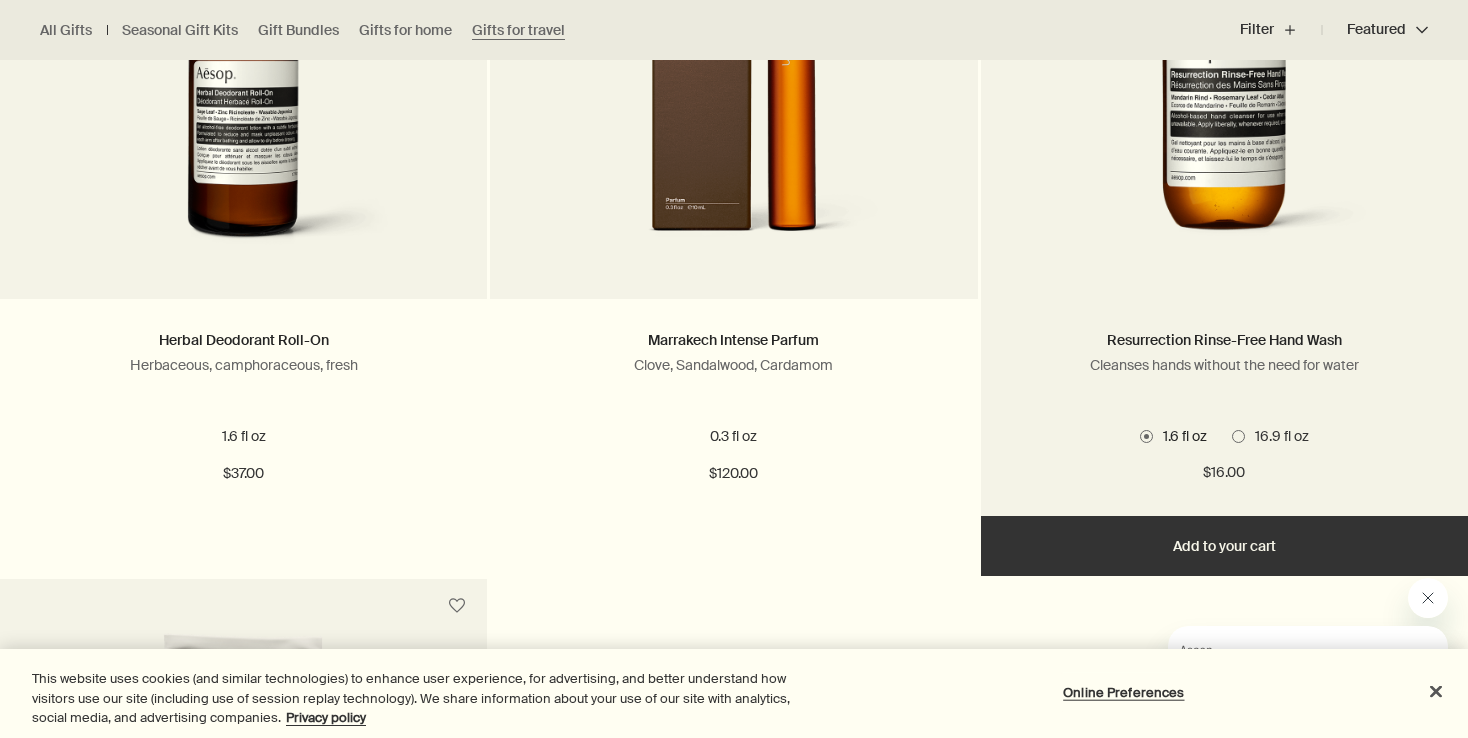 click at bounding box center (1224, 84) 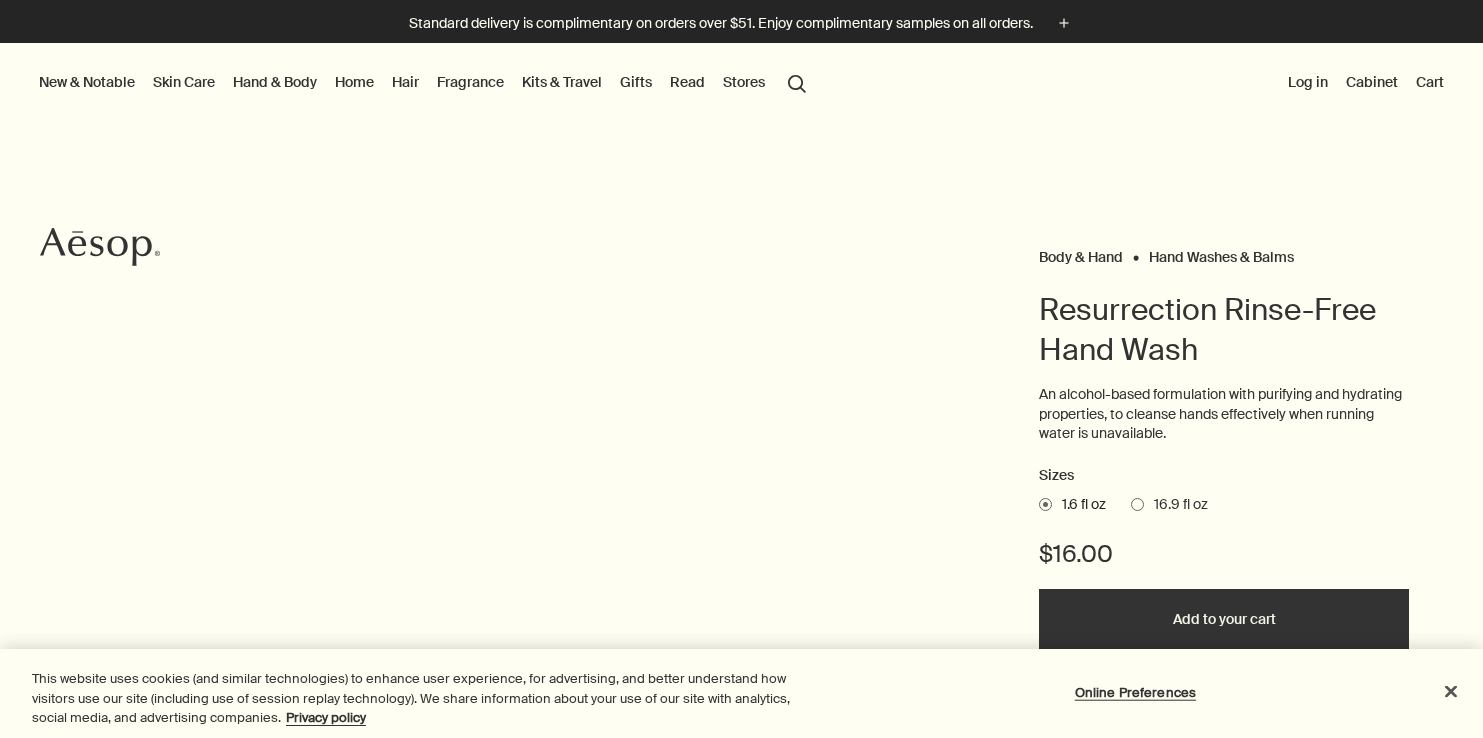 scroll, scrollTop: 0, scrollLeft: 0, axis: both 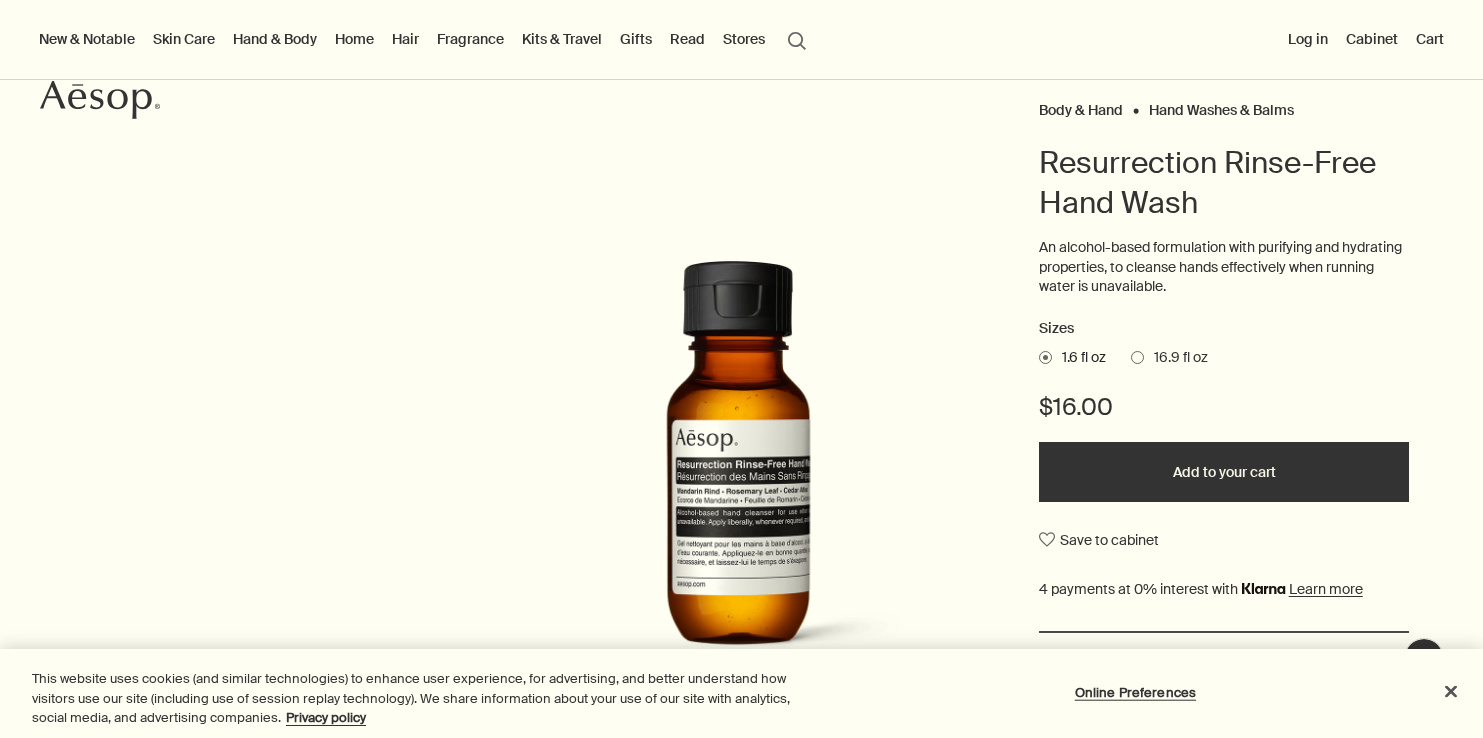 click at bounding box center (1137, 357) 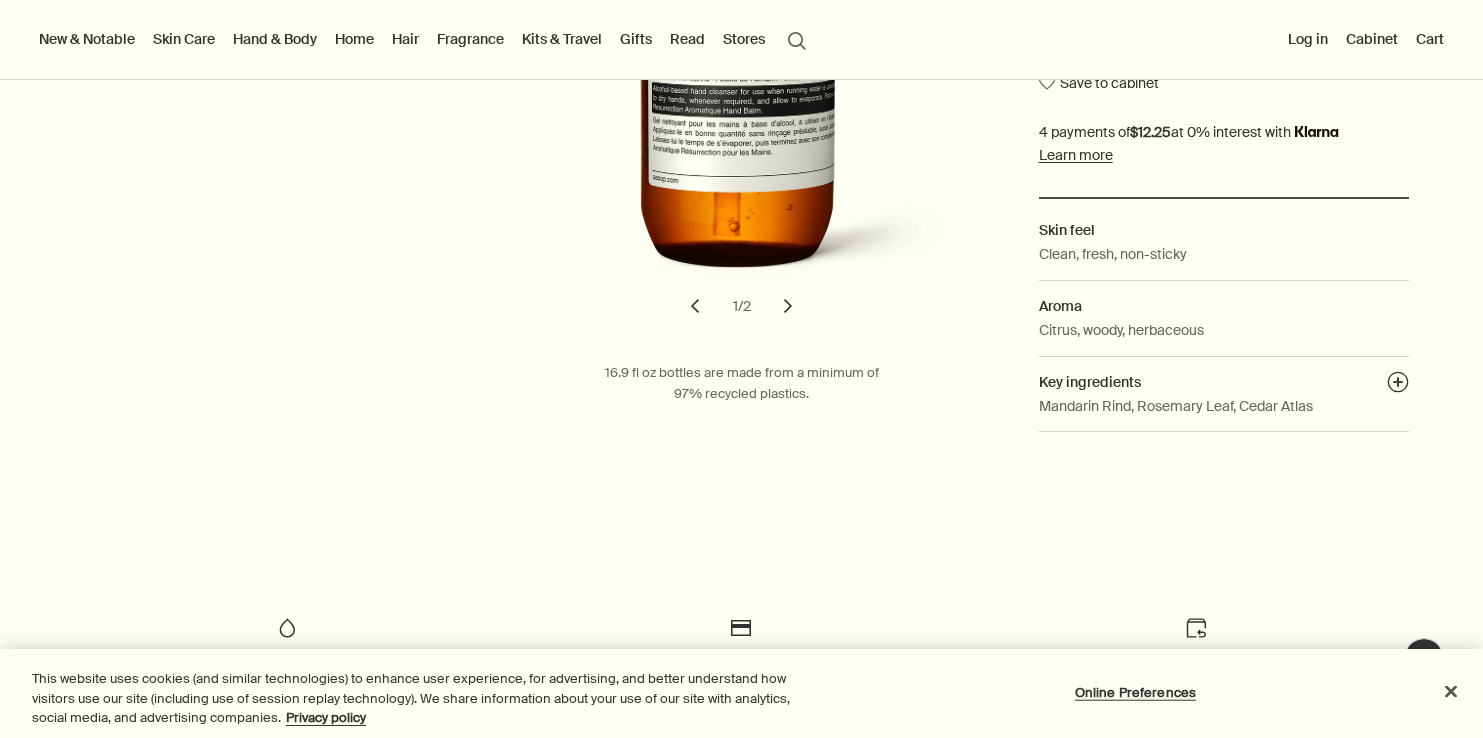 scroll, scrollTop: 608, scrollLeft: 0, axis: vertical 